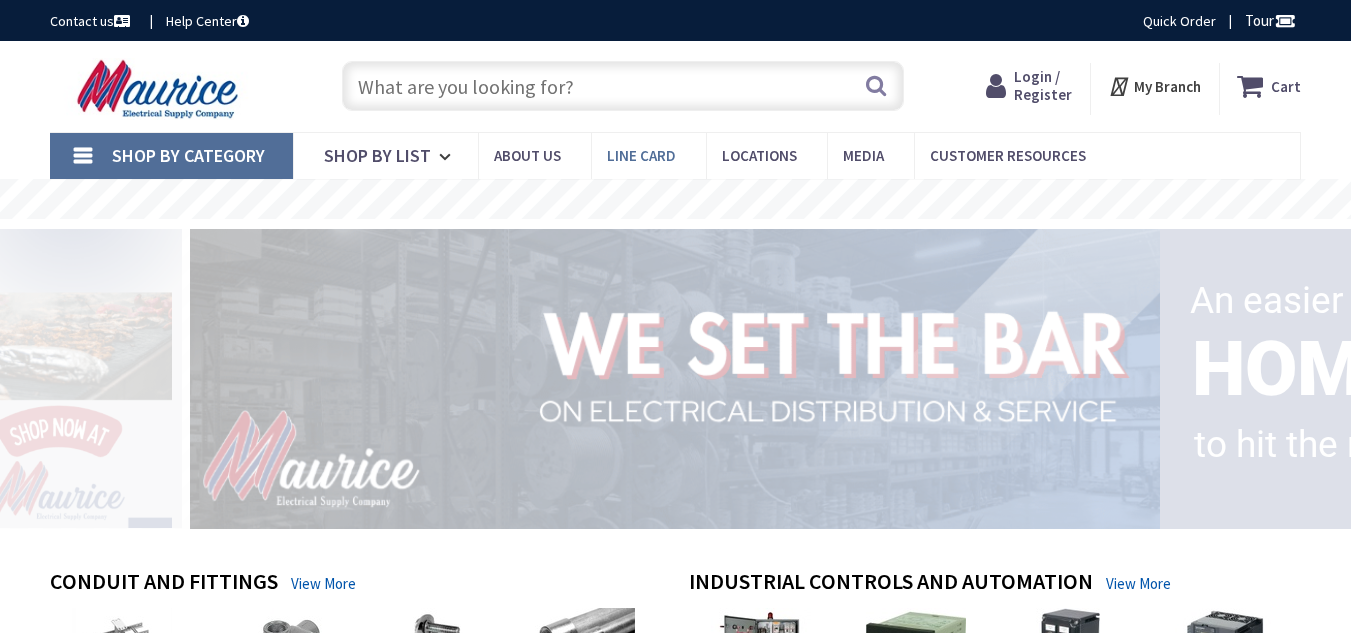 scroll, scrollTop: 0, scrollLeft: 0, axis: both 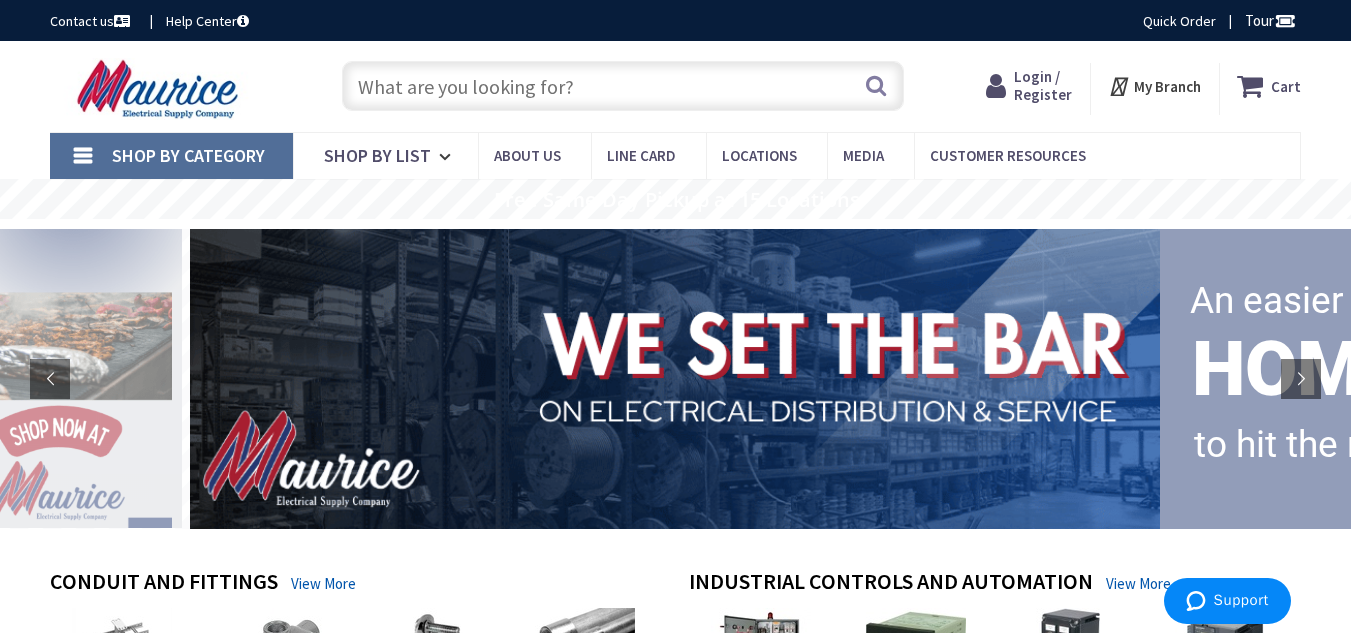 click on "Login / Register" at bounding box center (1043, 85) 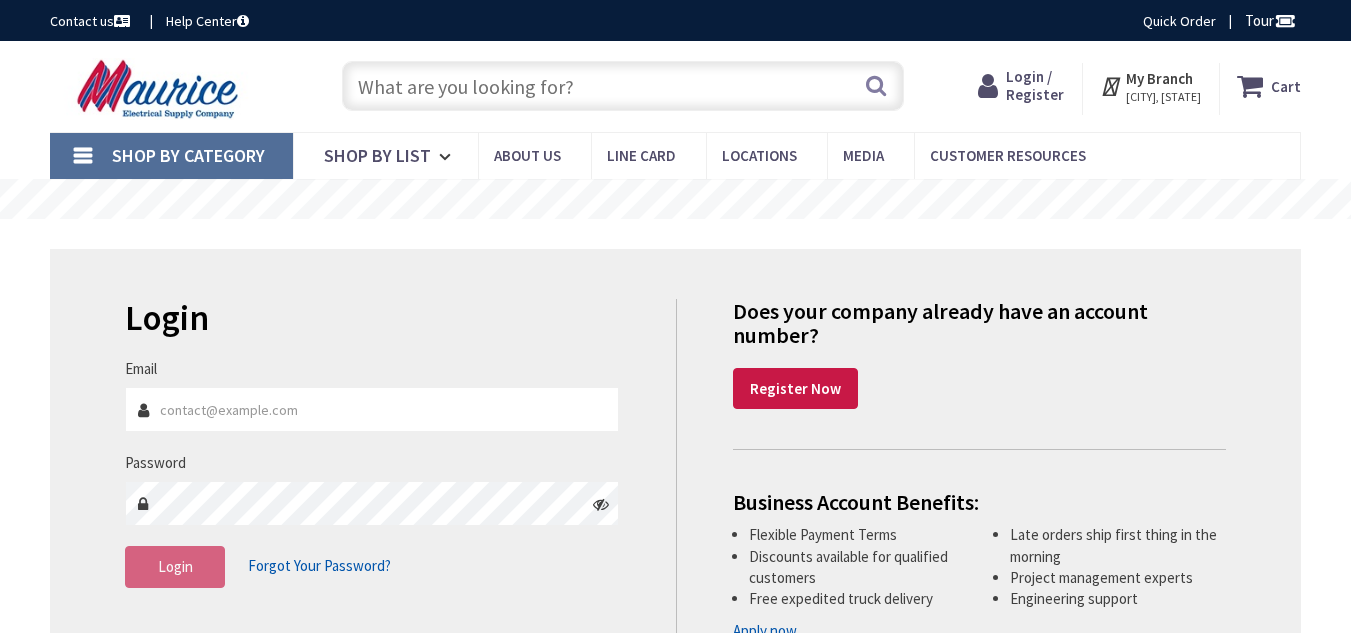 scroll, scrollTop: 0, scrollLeft: 0, axis: both 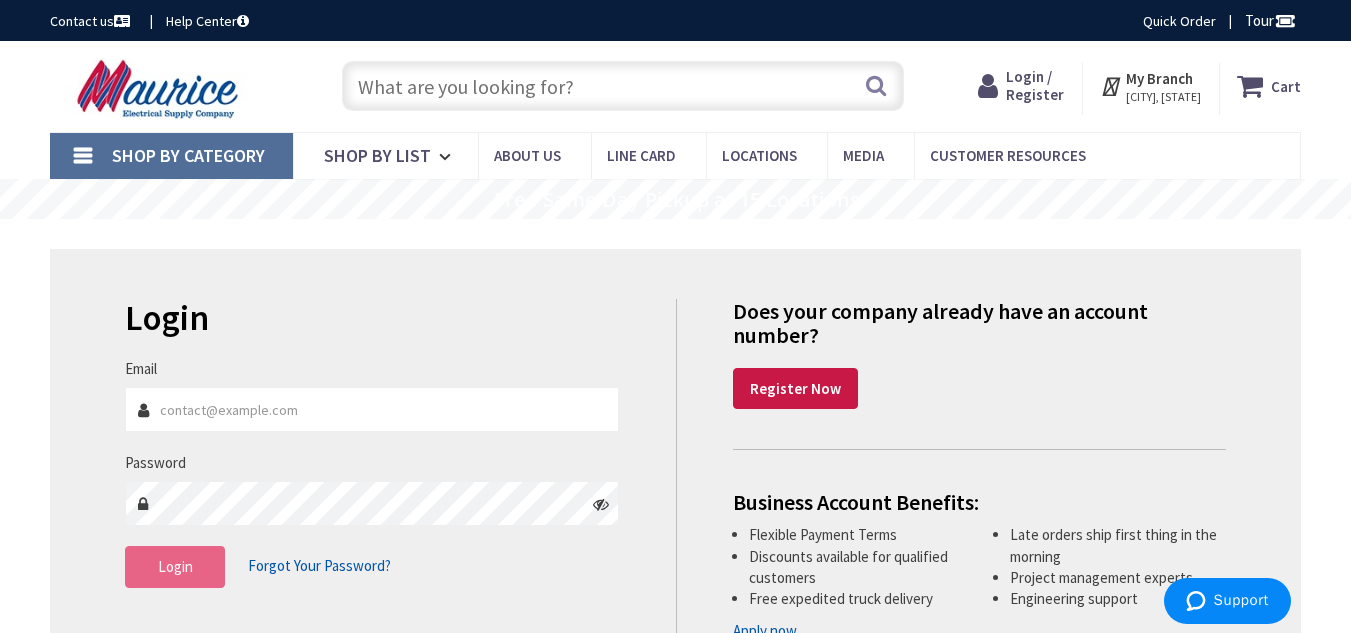 type on "[EMAIL]" 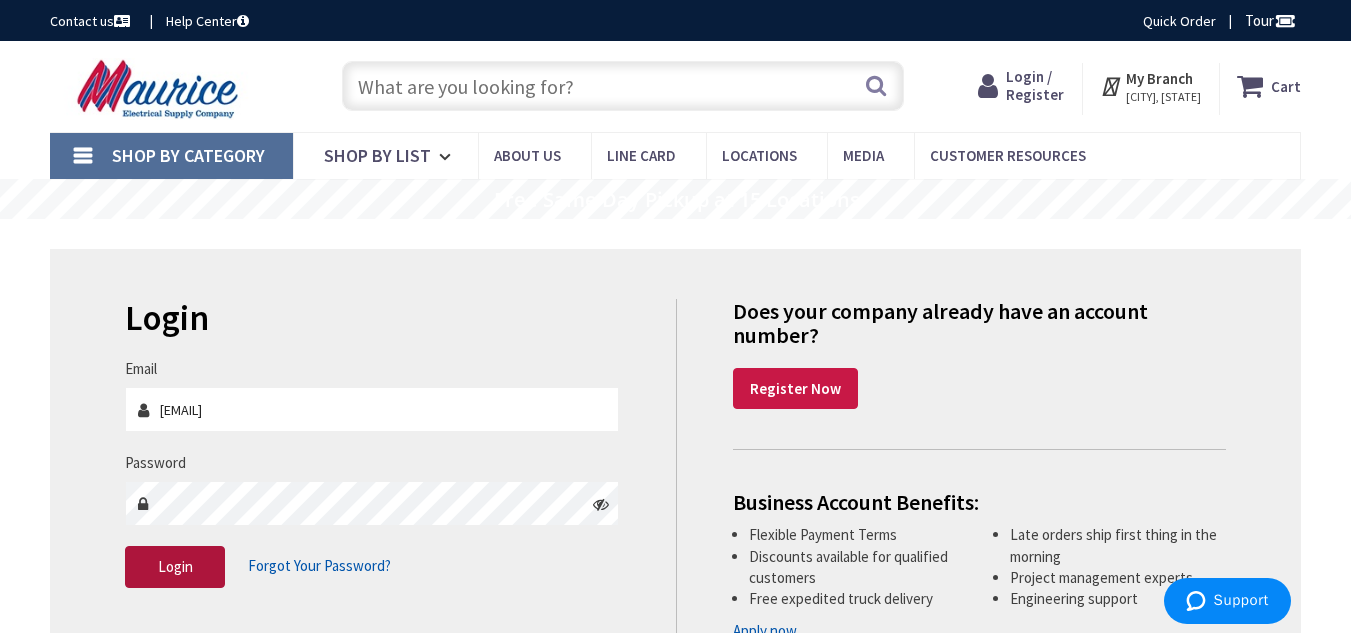click on "Login" at bounding box center [175, 566] 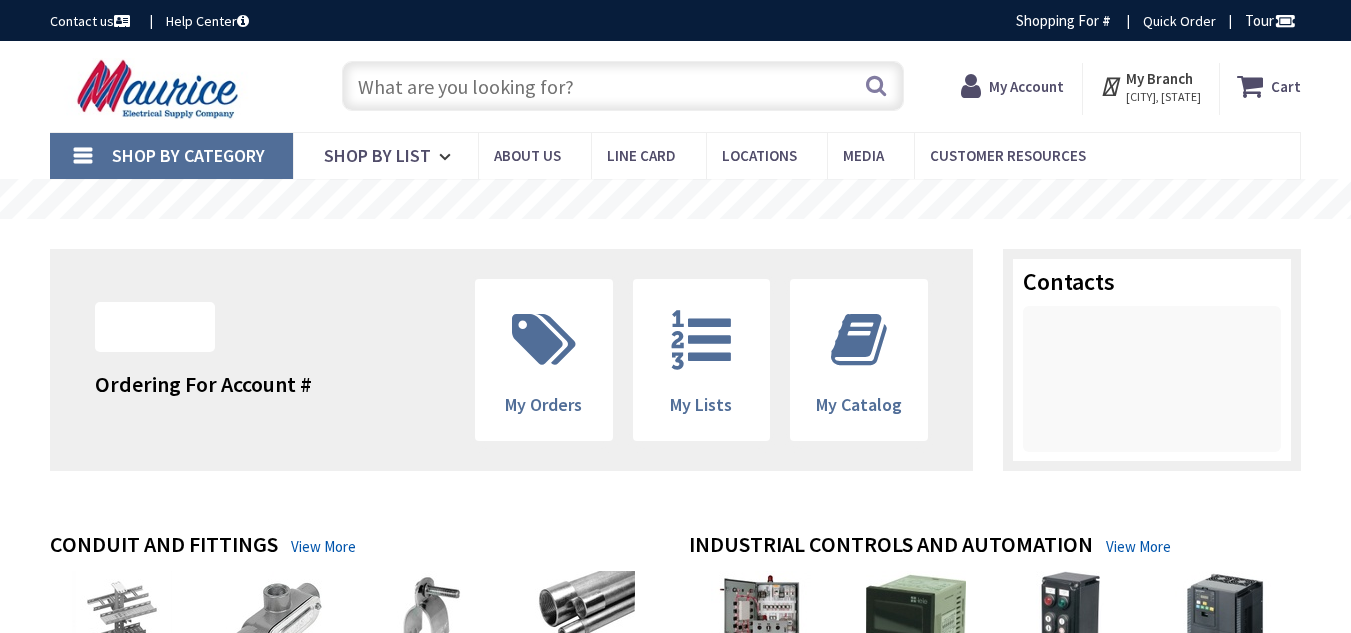 scroll, scrollTop: 0, scrollLeft: 0, axis: both 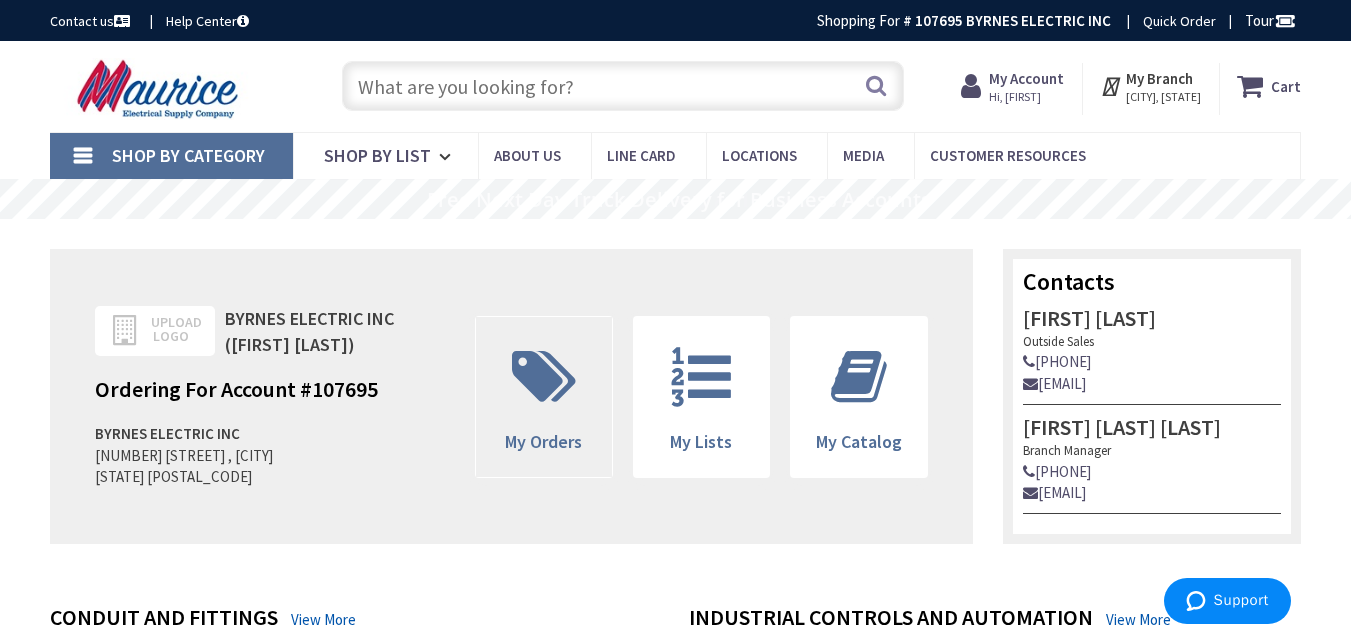 click at bounding box center (544, 377) 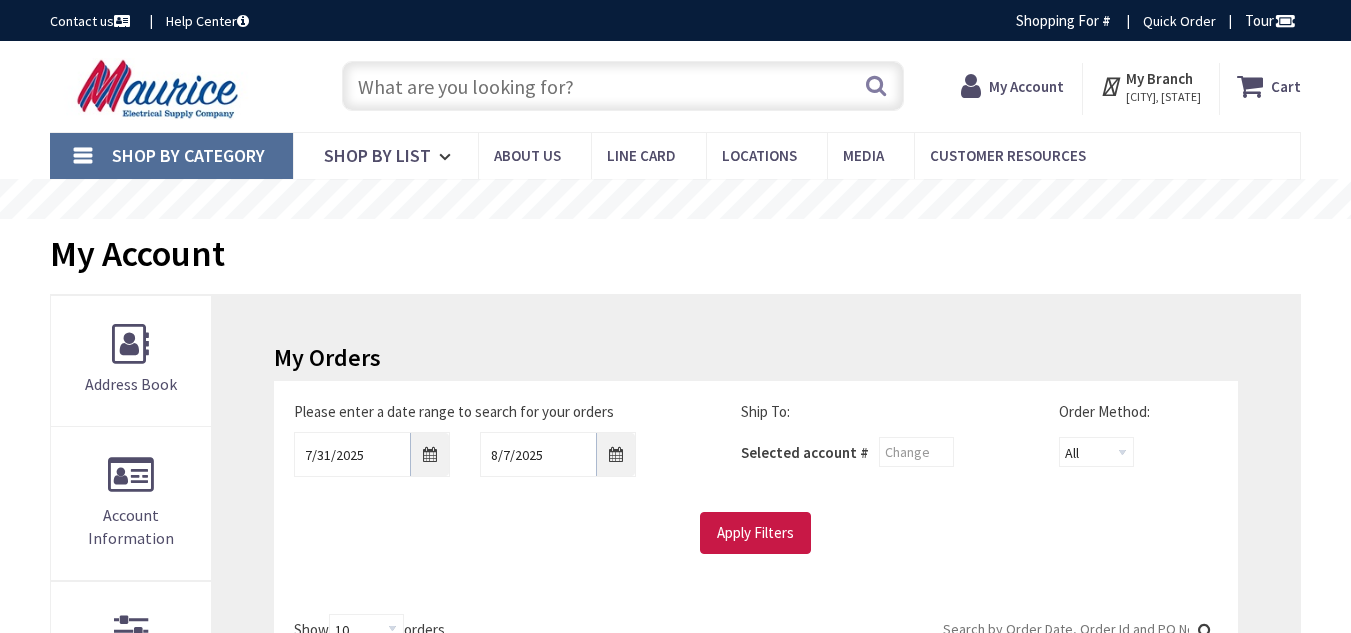 scroll, scrollTop: 0, scrollLeft: 0, axis: both 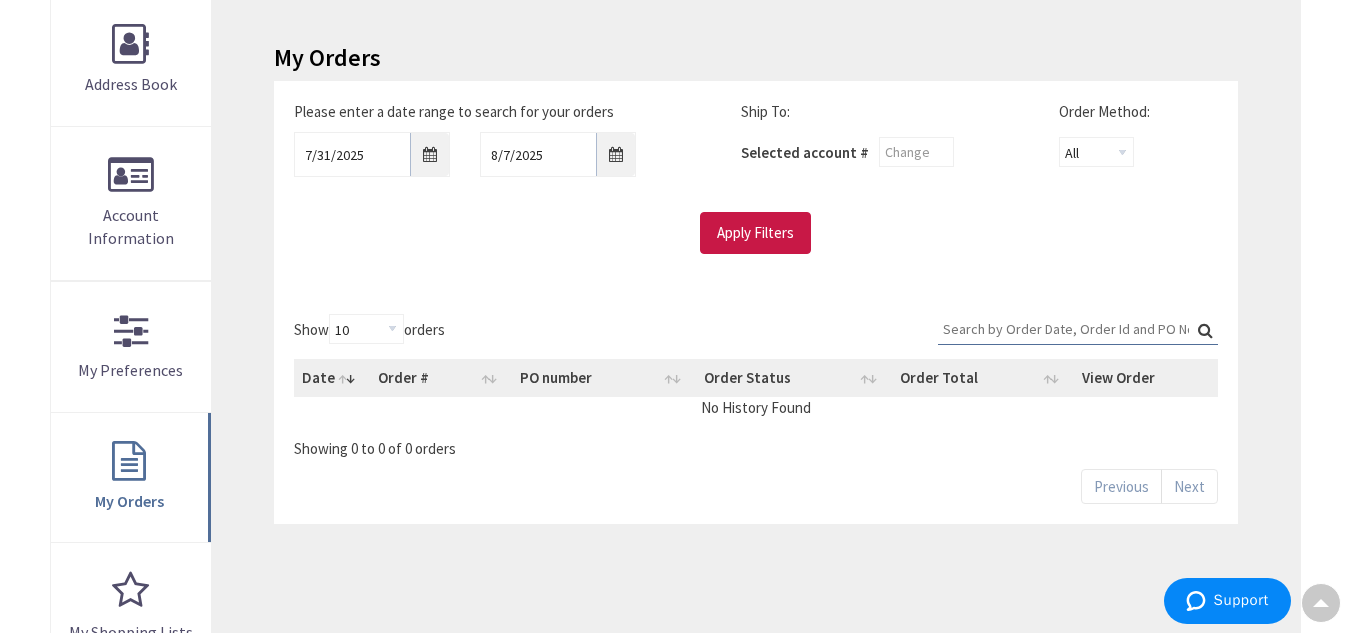 click on "Search:" at bounding box center (1078, 329) 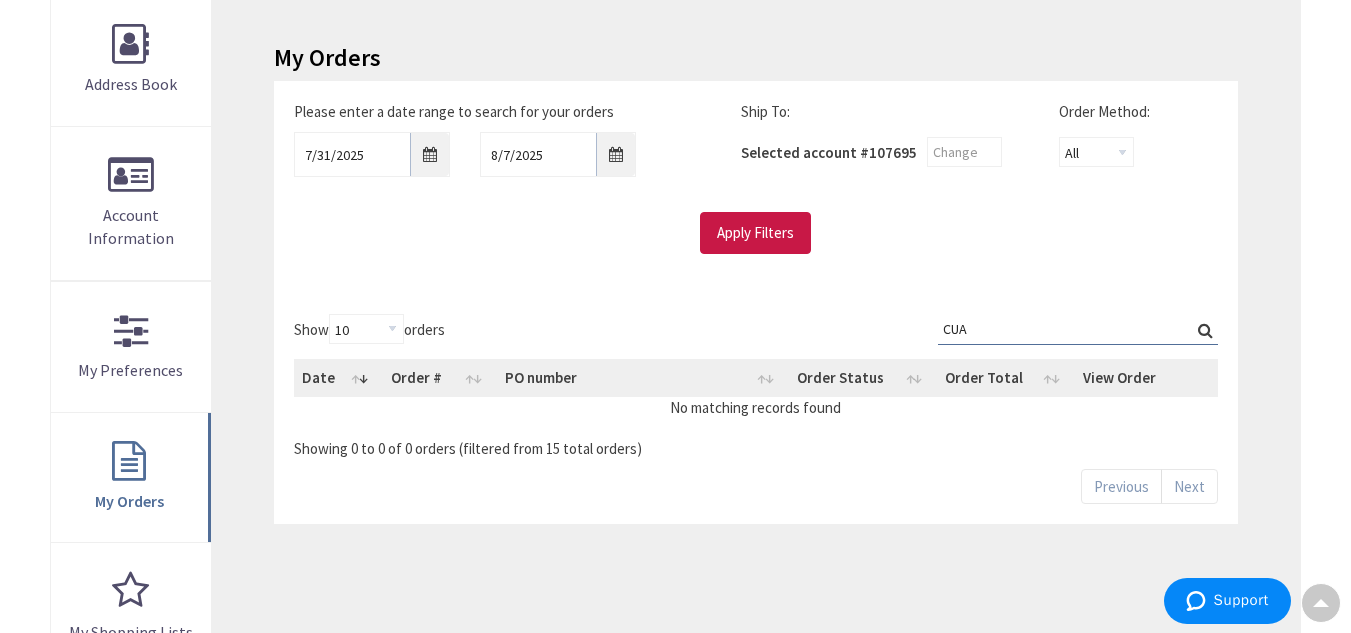 scroll, scrollTop: 303, scrollLeft: 0, axis: vertical 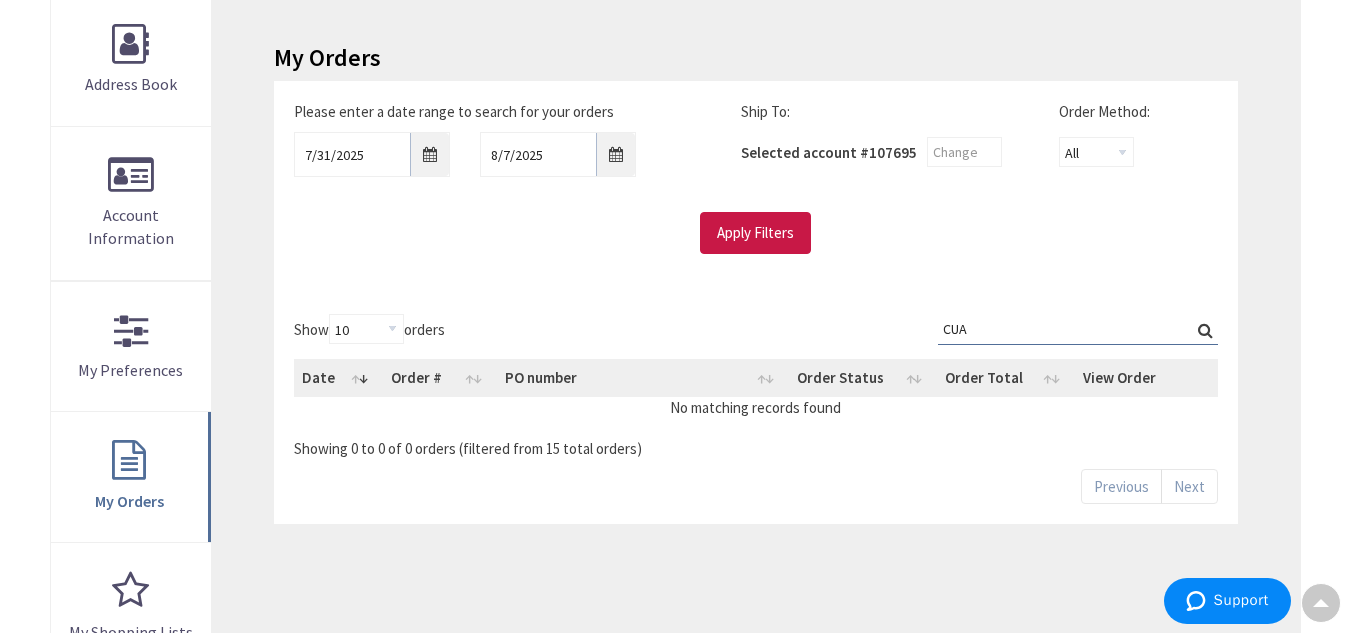 click on "Search: CUA" at bounding box center (1078, 329) 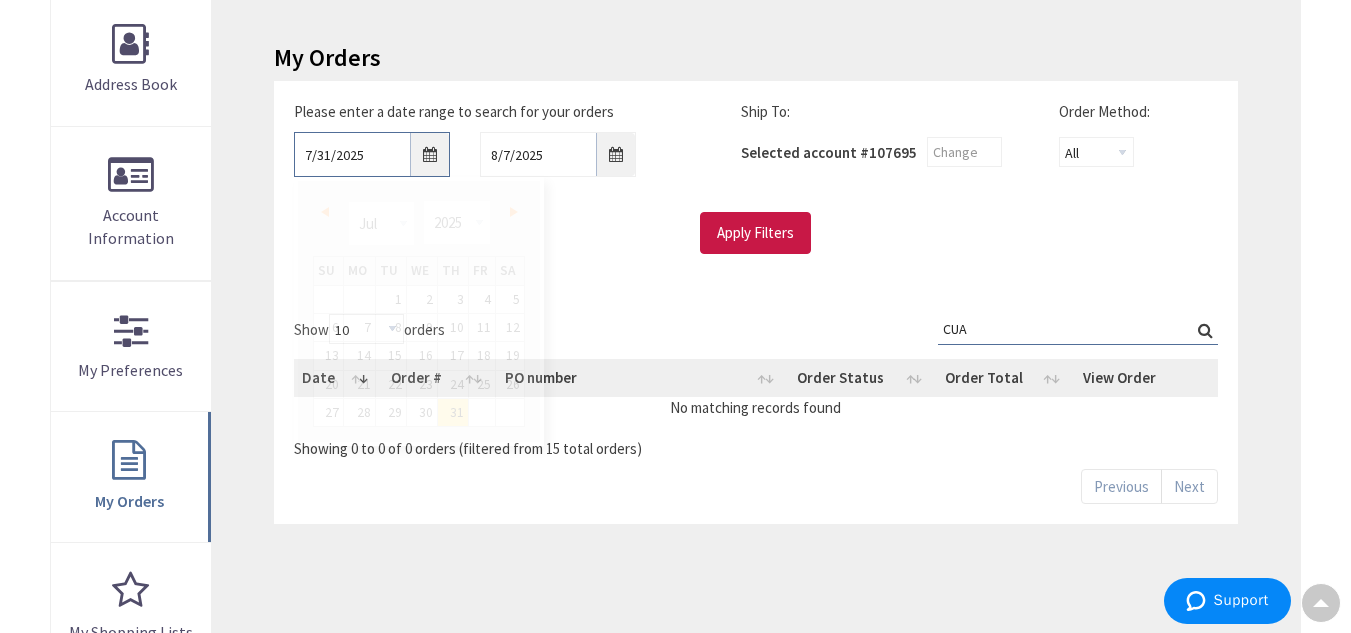 click on "7/31/2025" at bounding box center [372, 154] 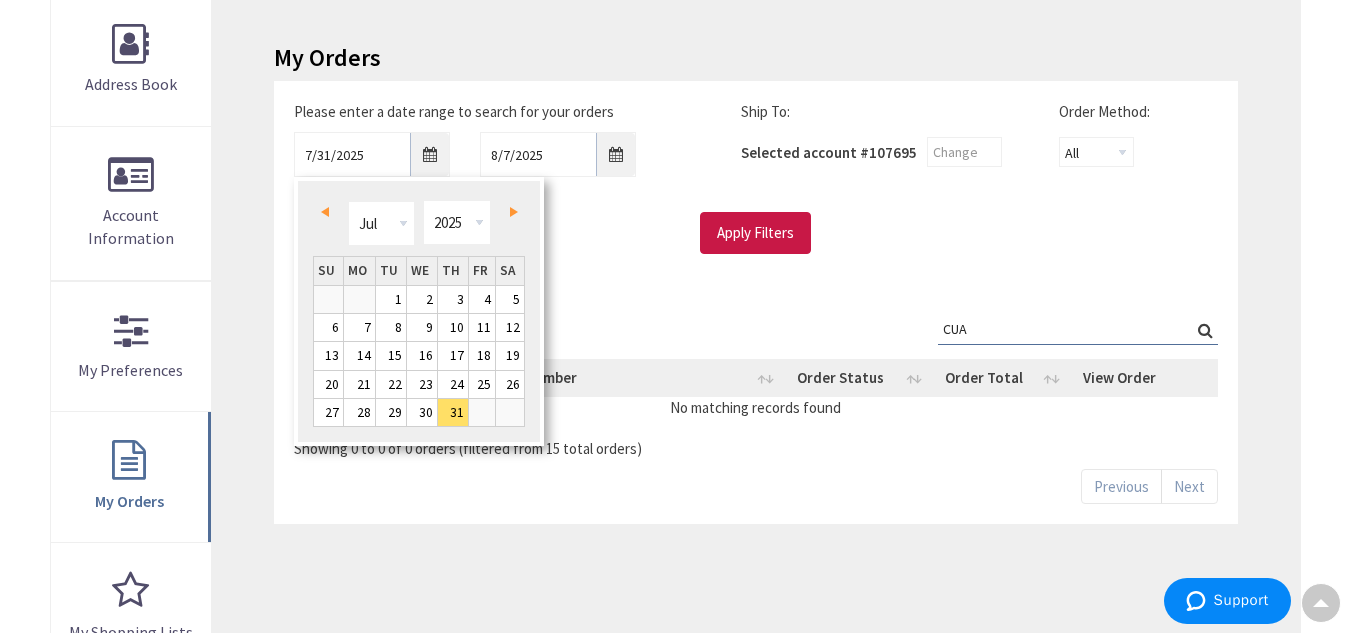 click on "Prev" at bounding box center [325, 212] 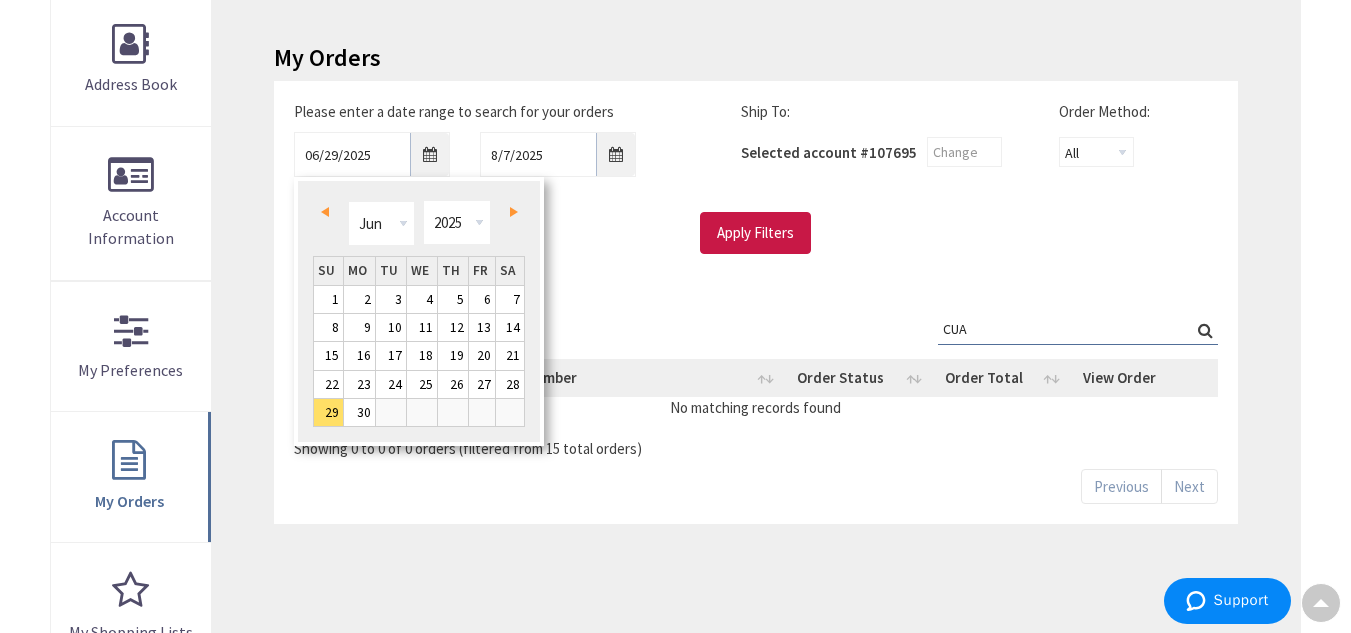 click on "Prev" at bounding box center [325, 212] 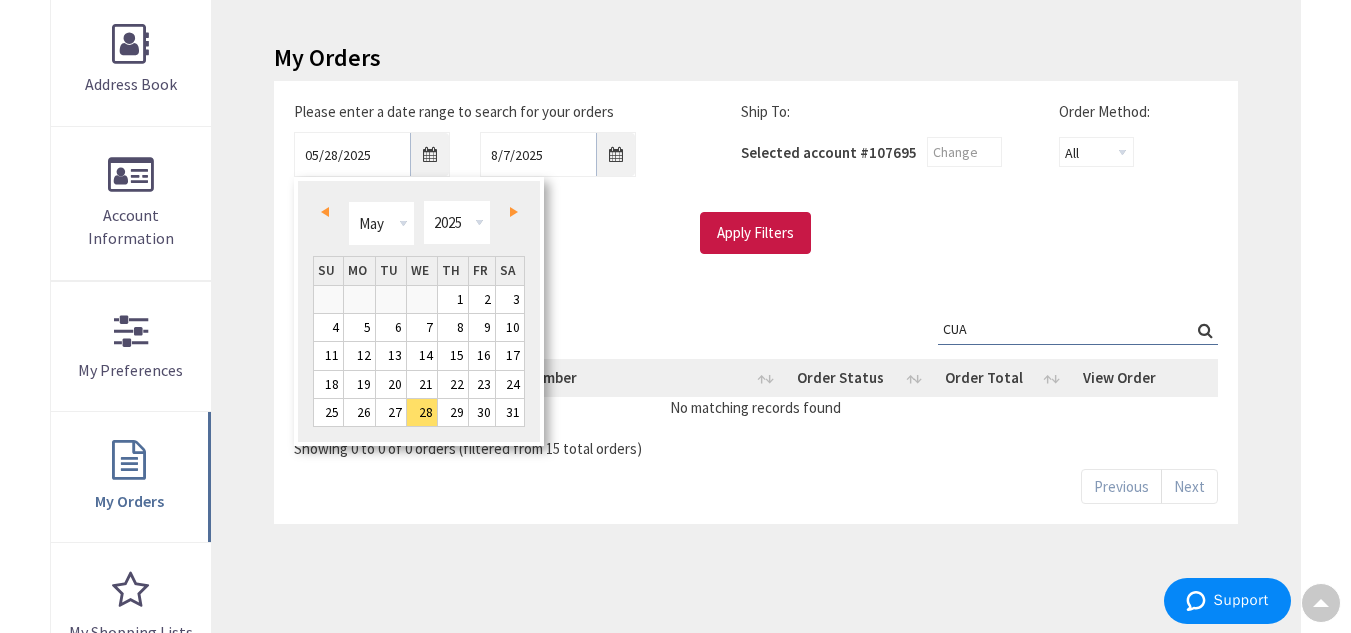 click on "Prev" at bounding box center (325, 212) 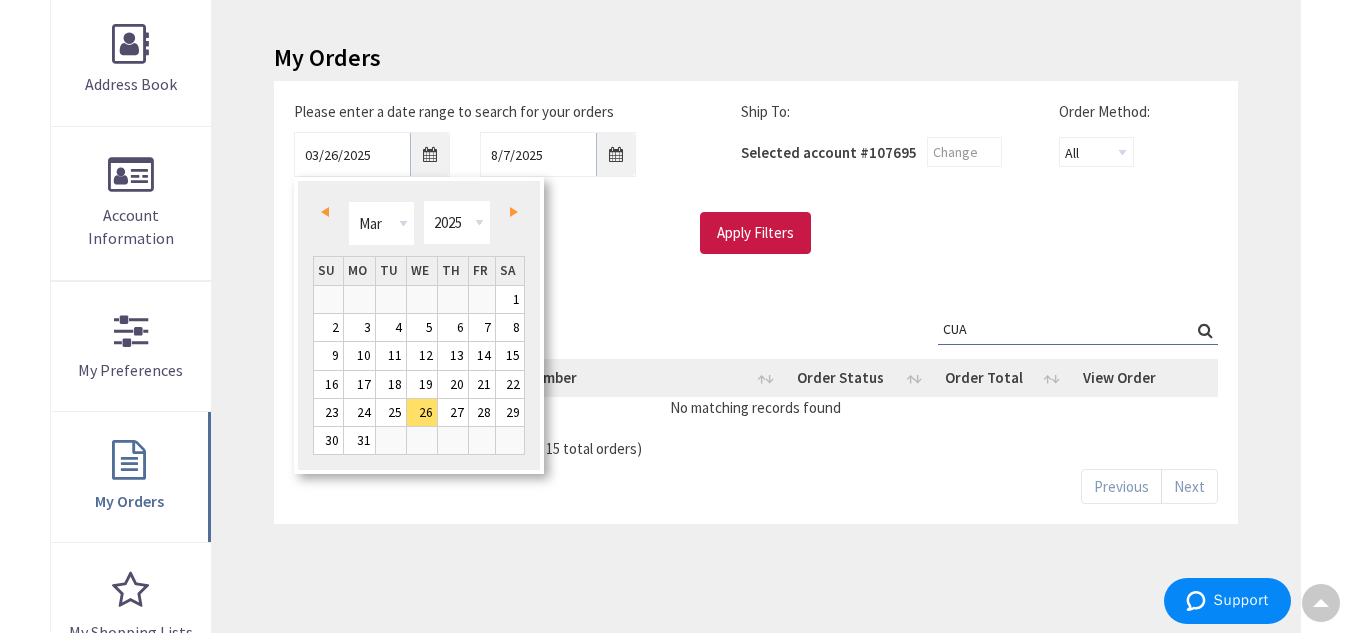 click on "Prev" at bounding box center [325, 212] 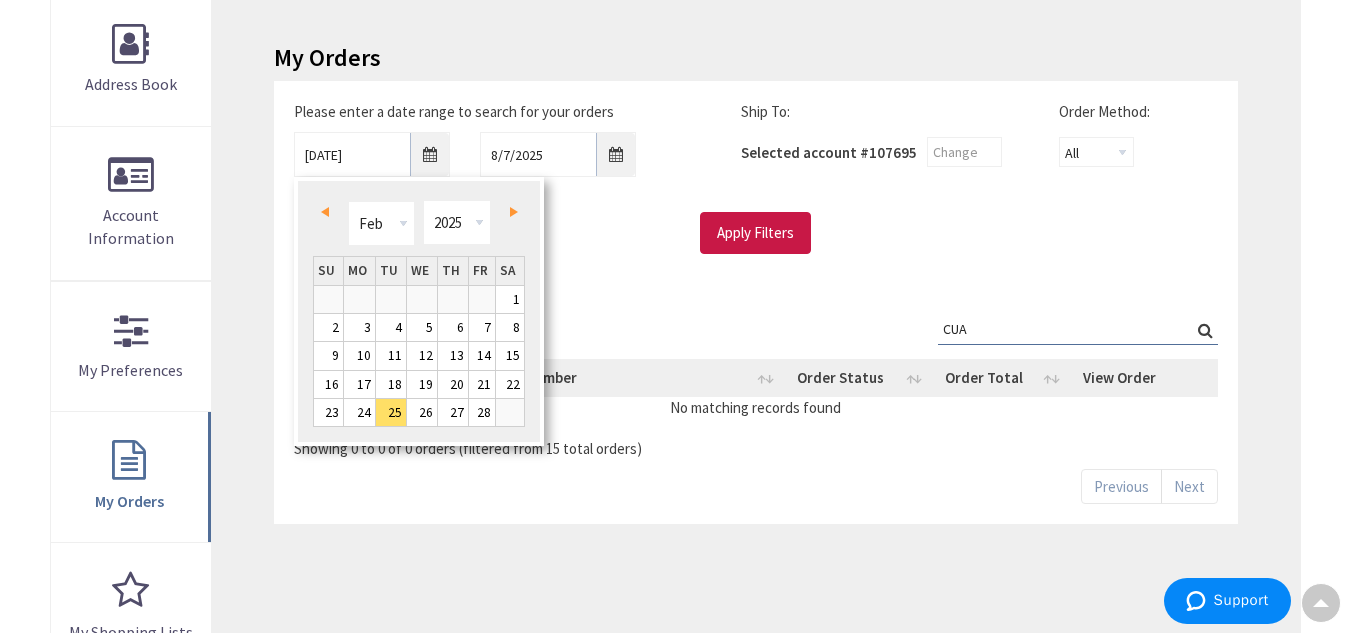 click on "Prev" at bounding box center [325, 212] 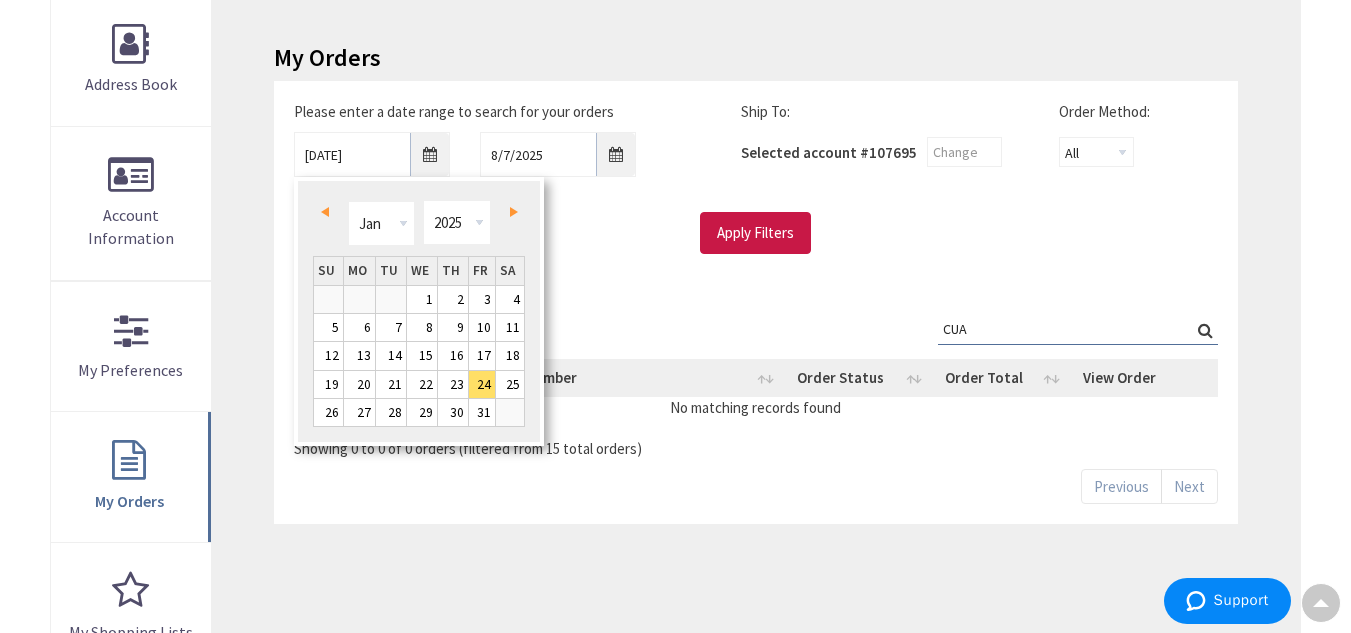 click on "Prev" at bounding box center (325, 212) 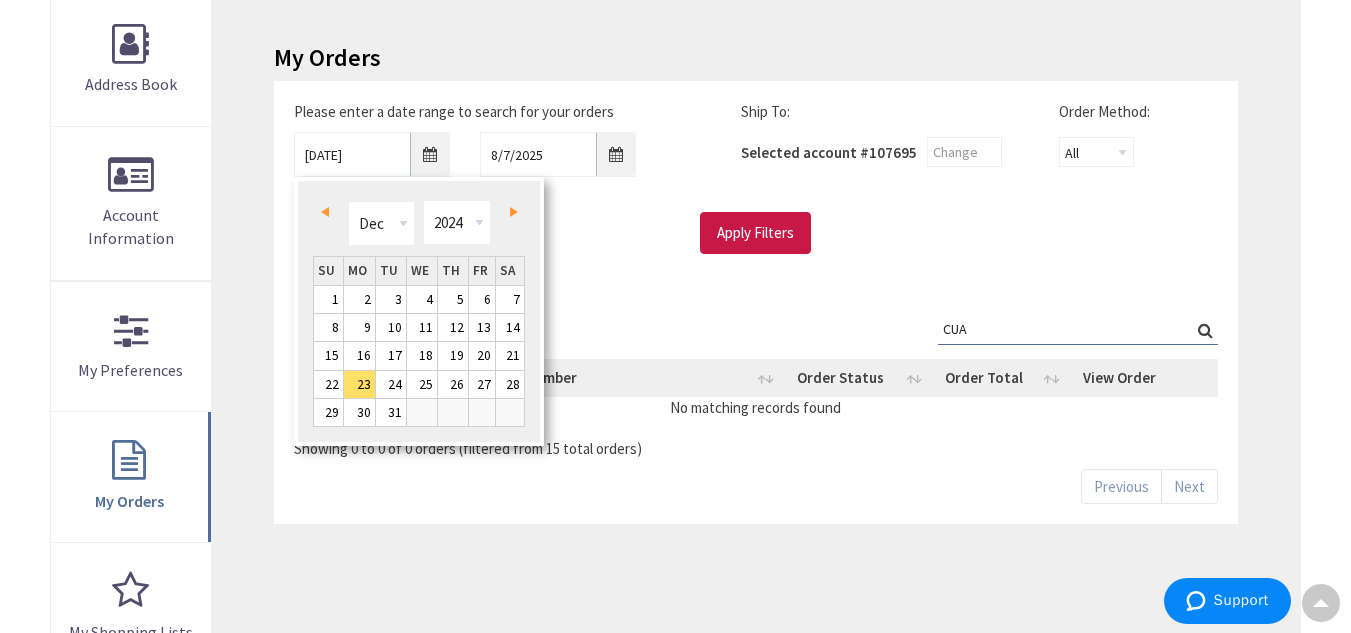 click on "Next" at bounding box center (514, 212) 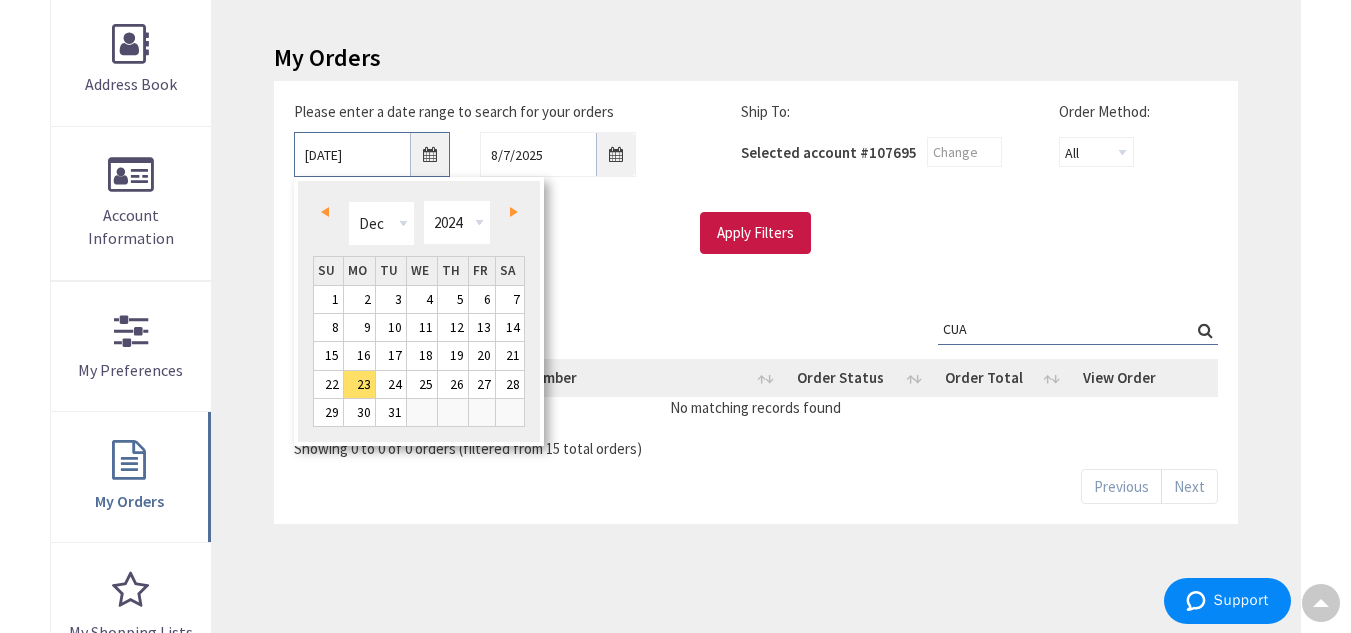 type on "01/22/2025" 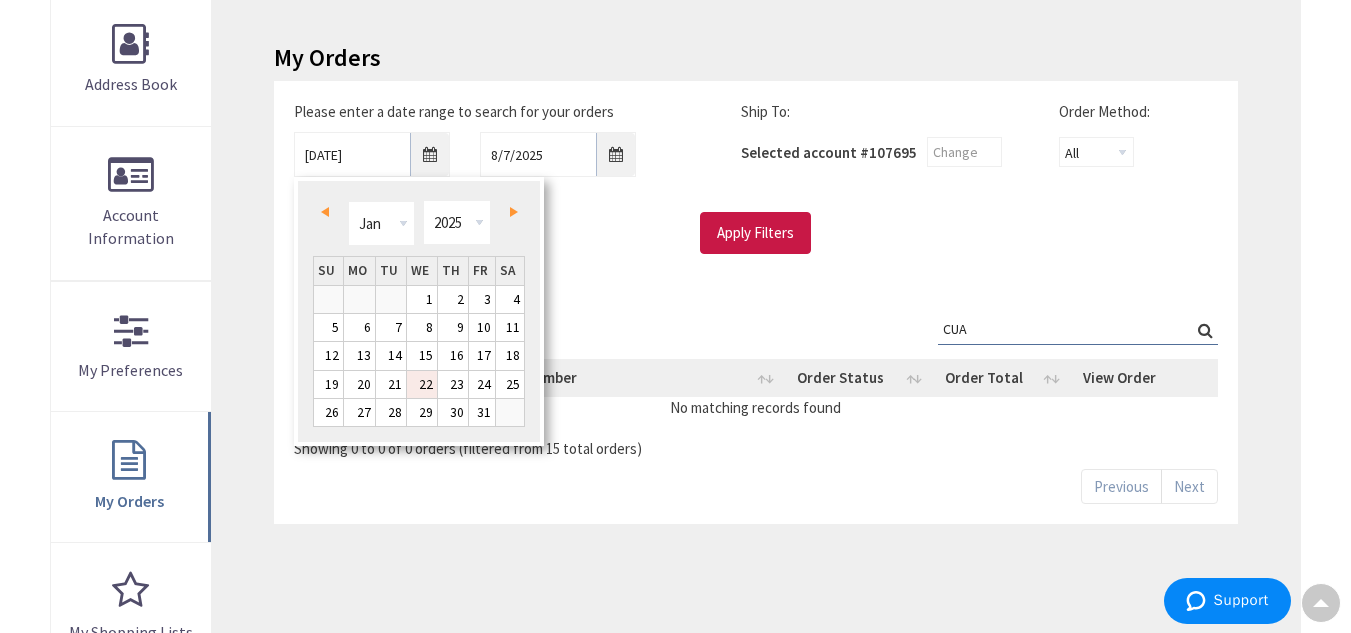 click on "22" at bounding box center (422, 384) 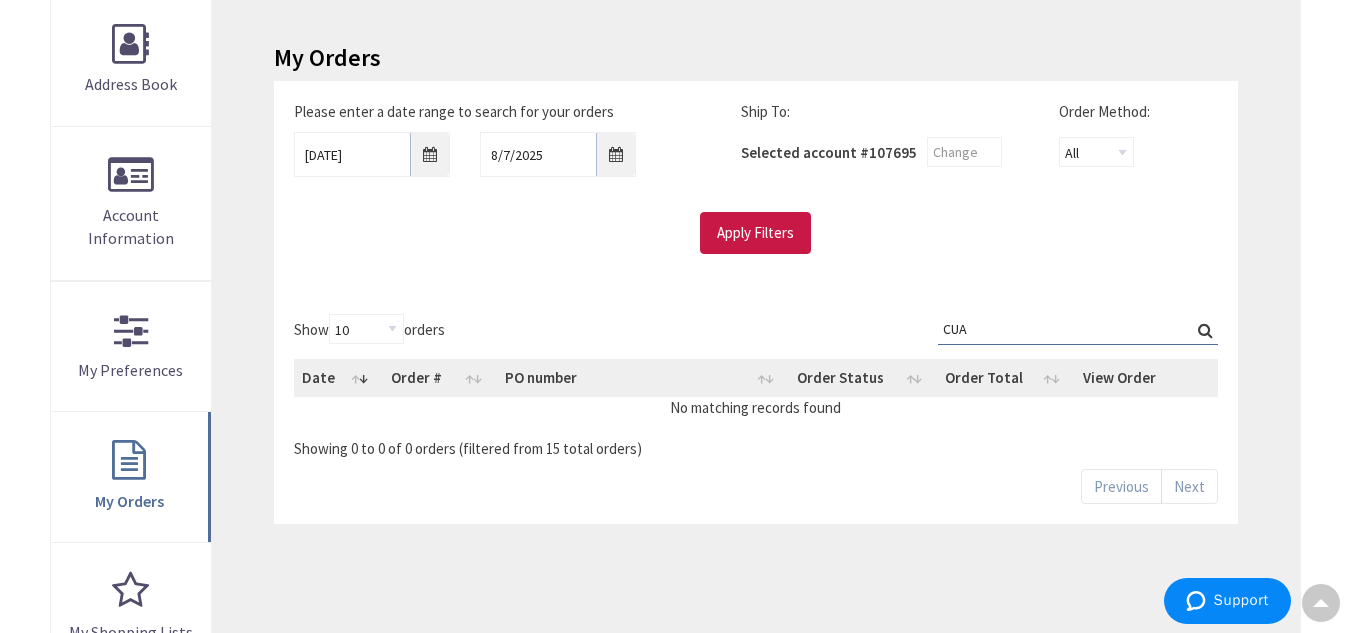 click on "Search: CUA" at bounding box center (1078, 329) 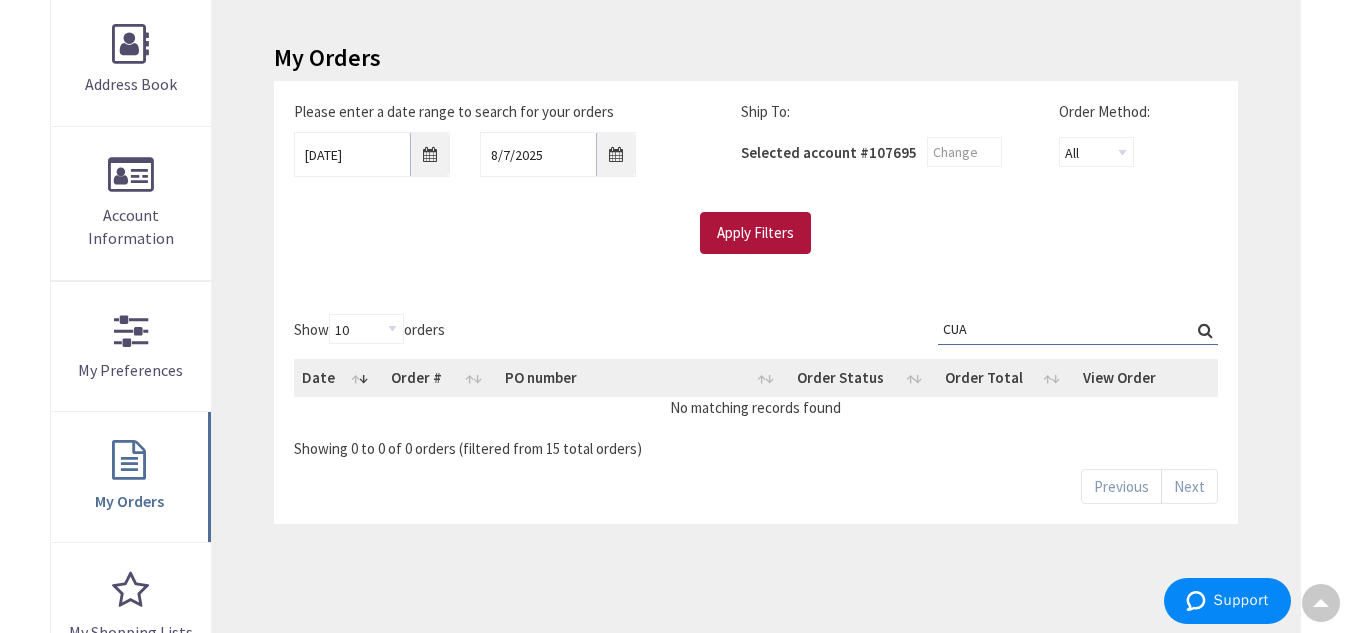 click on "Apply Filters" at bounding box center [755, 233] 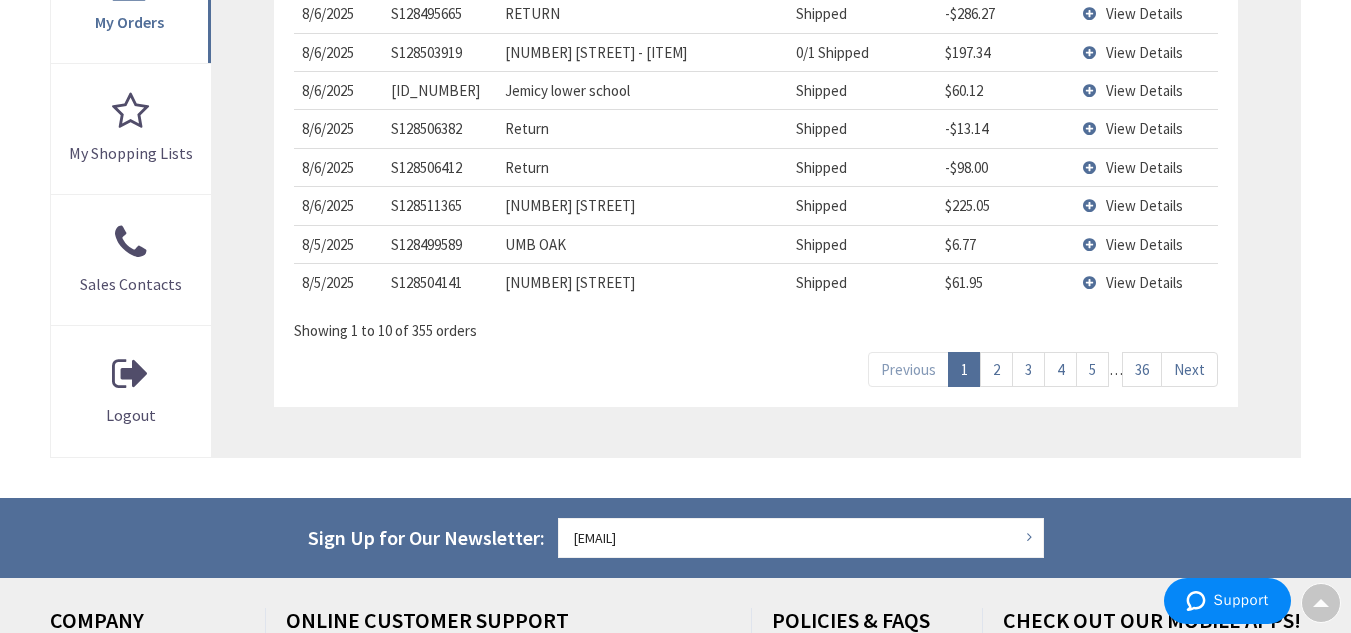 scroll, scrollTop: 803, scrollLeft: 0, axis: vertical 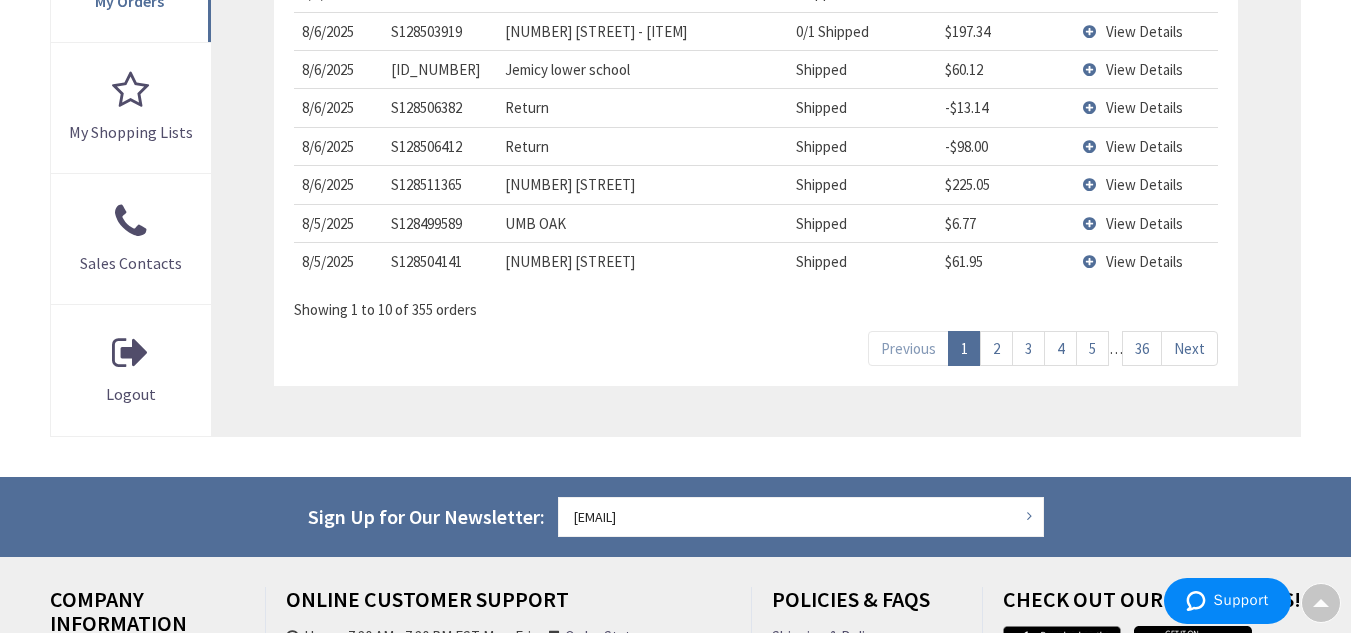 click on "36" at bounding box center (1142, 348) 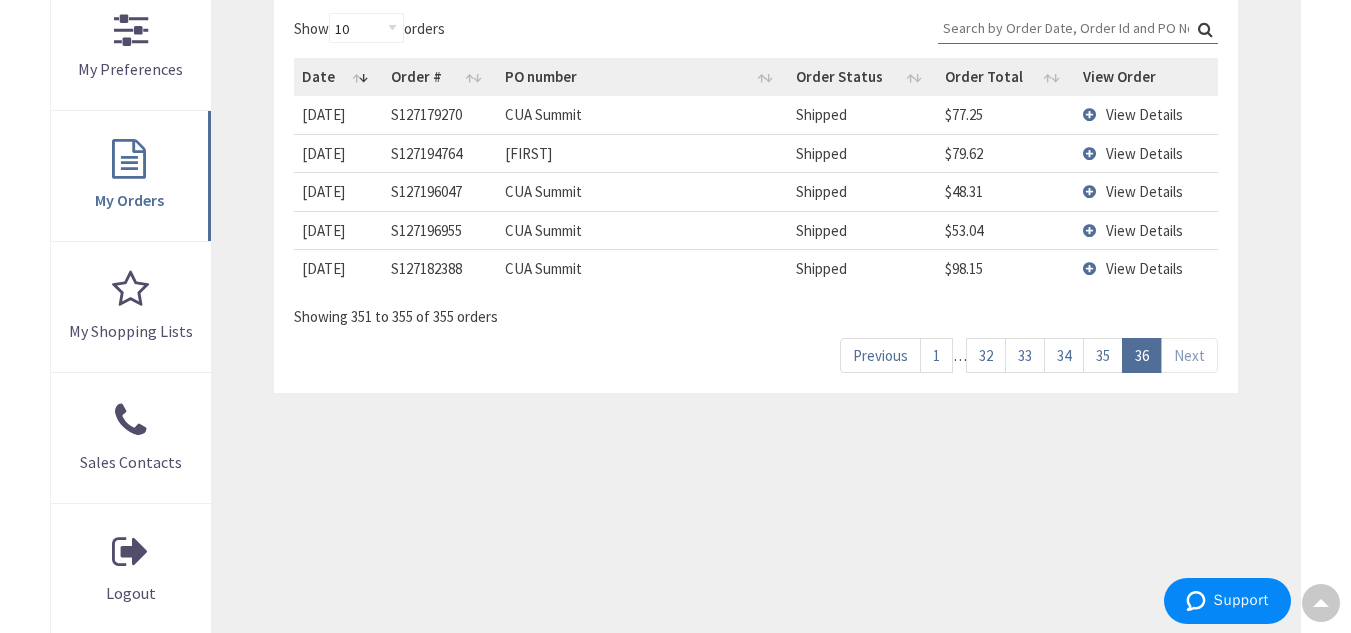 scroll, scrollTop: 603, scrollLeft: 0, axis: vertical 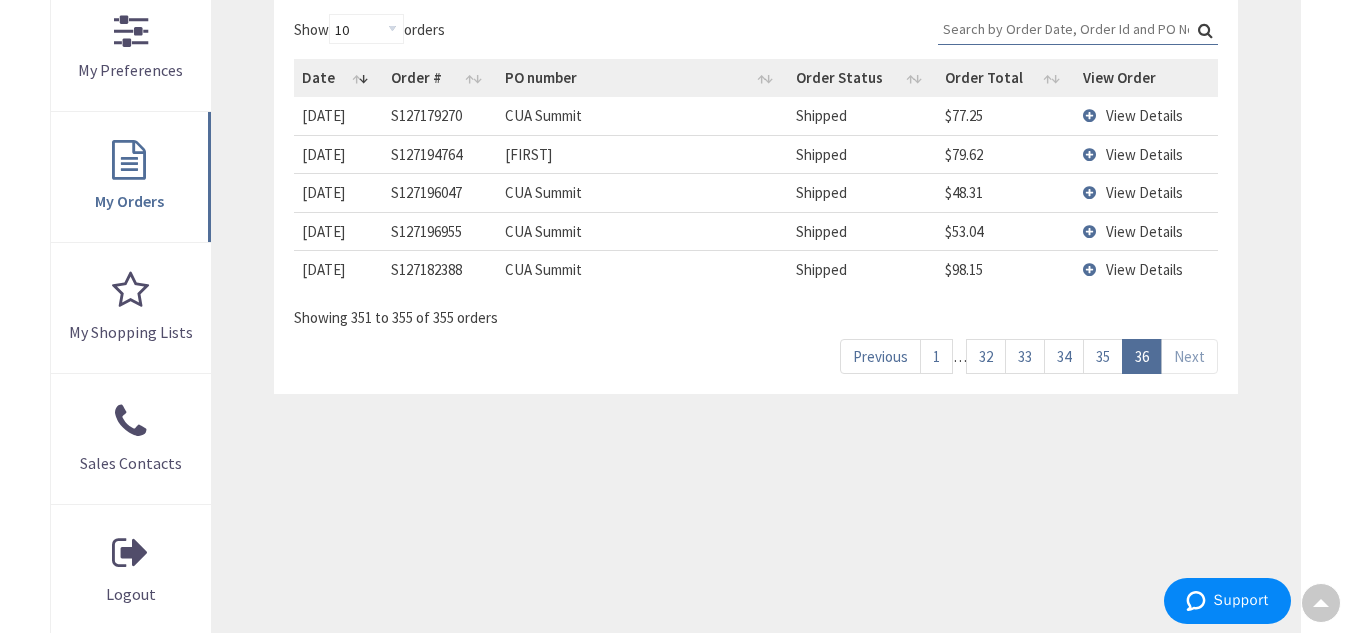 click on "35" at bounding box center [1103, 356] 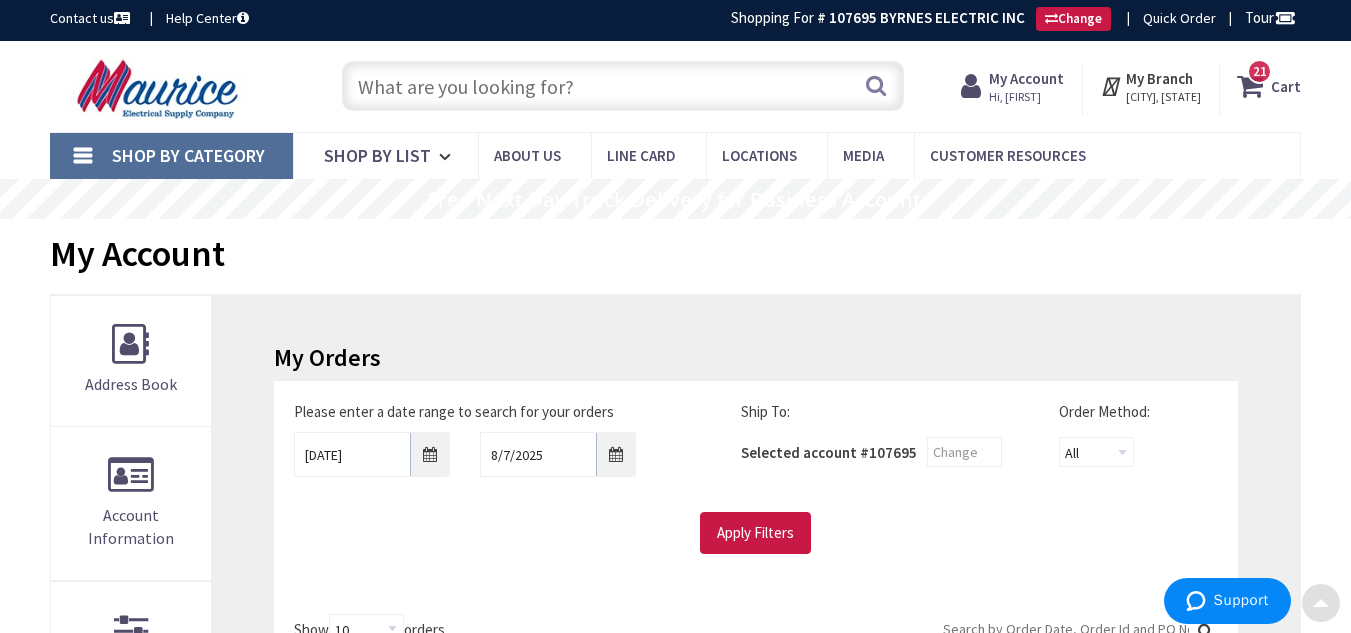 scroll, scrollTop: 0, scrollLeft: 0, axis: both 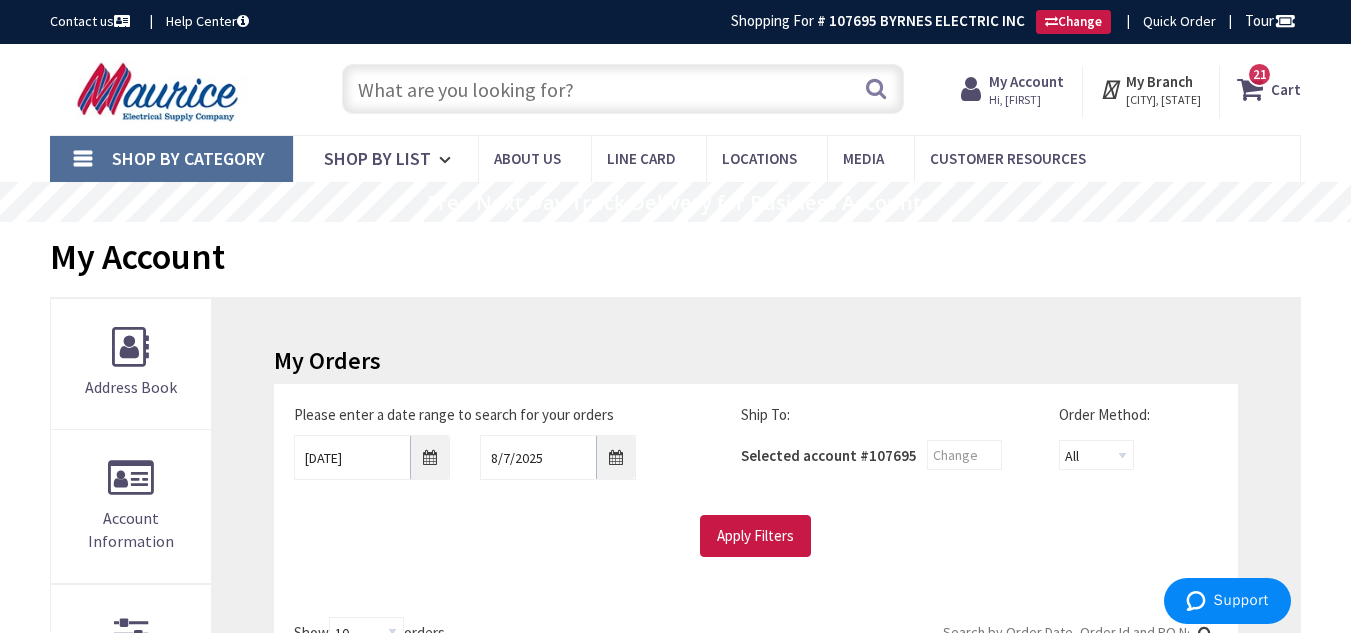 click at bounding box center (623, 89) 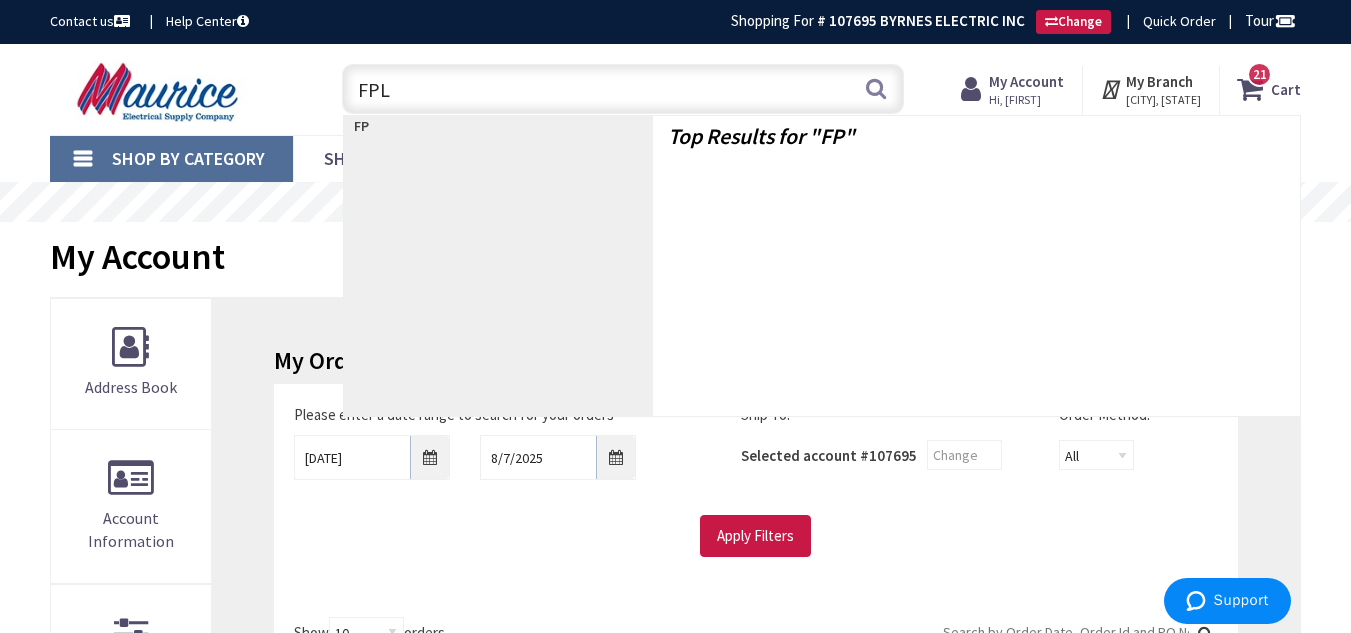 type on "FPLP" 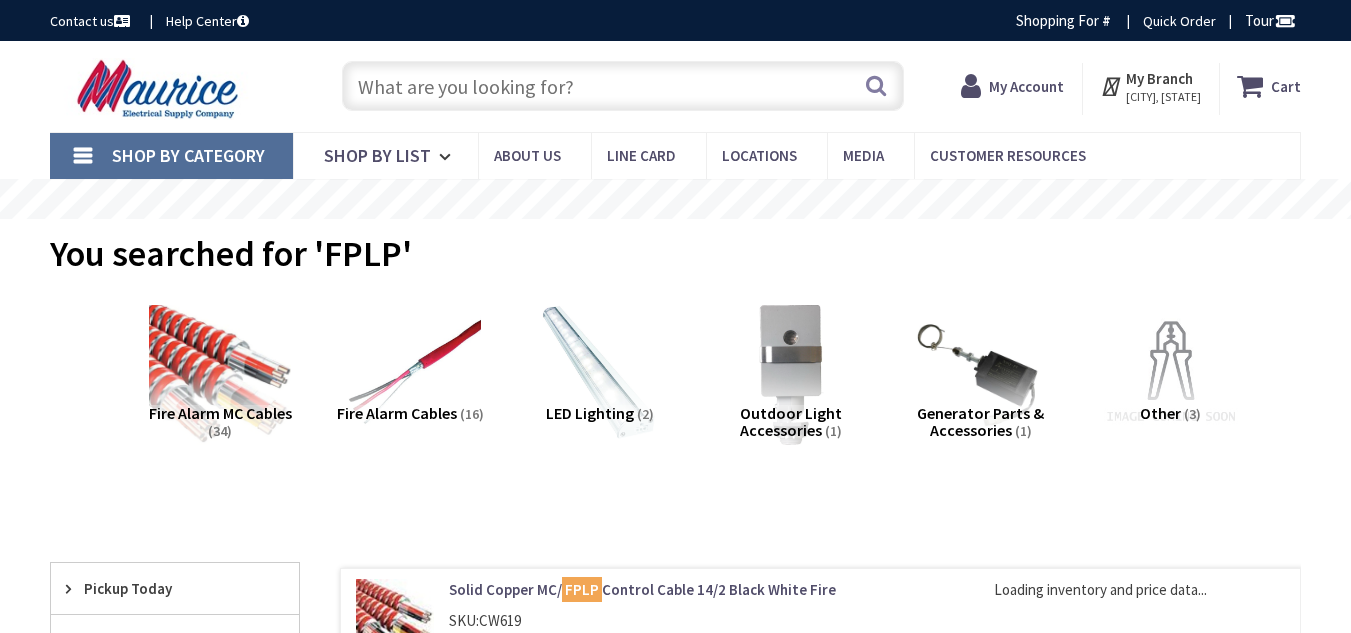 scroll, scrollTop: 0, scrollLeft: 0, axis: both 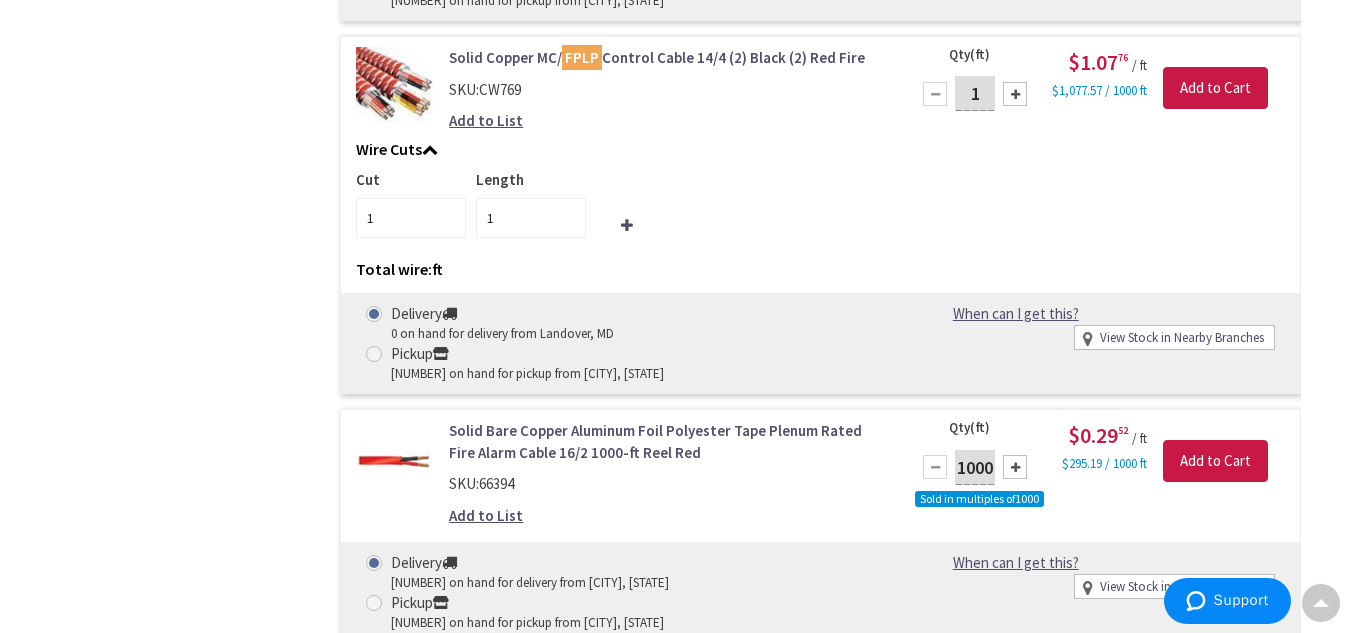 click on "Solid Bare Copper Aluminum Foil Polyester Tape Plenum Rated Fire Alarm Cable 16/2 1000-ft Reel Red" at bounding box center [667, 441] 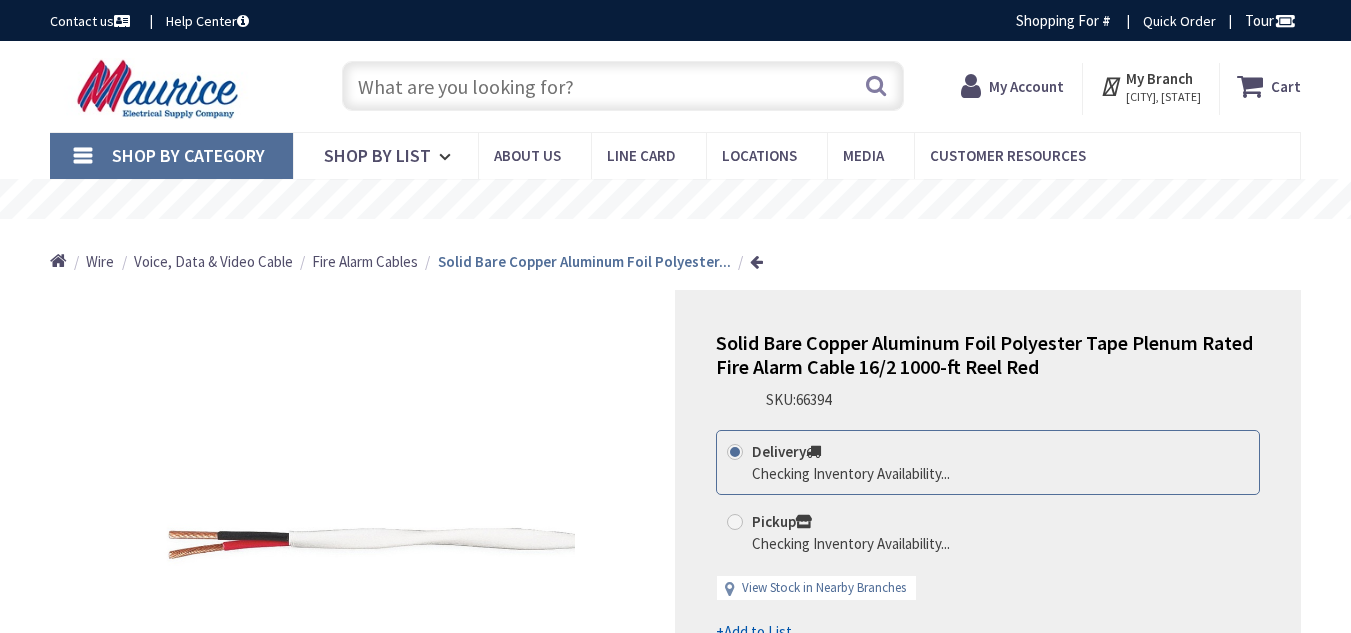 scroll, scrollTop: 0, scrollLeft: 0, axis: both 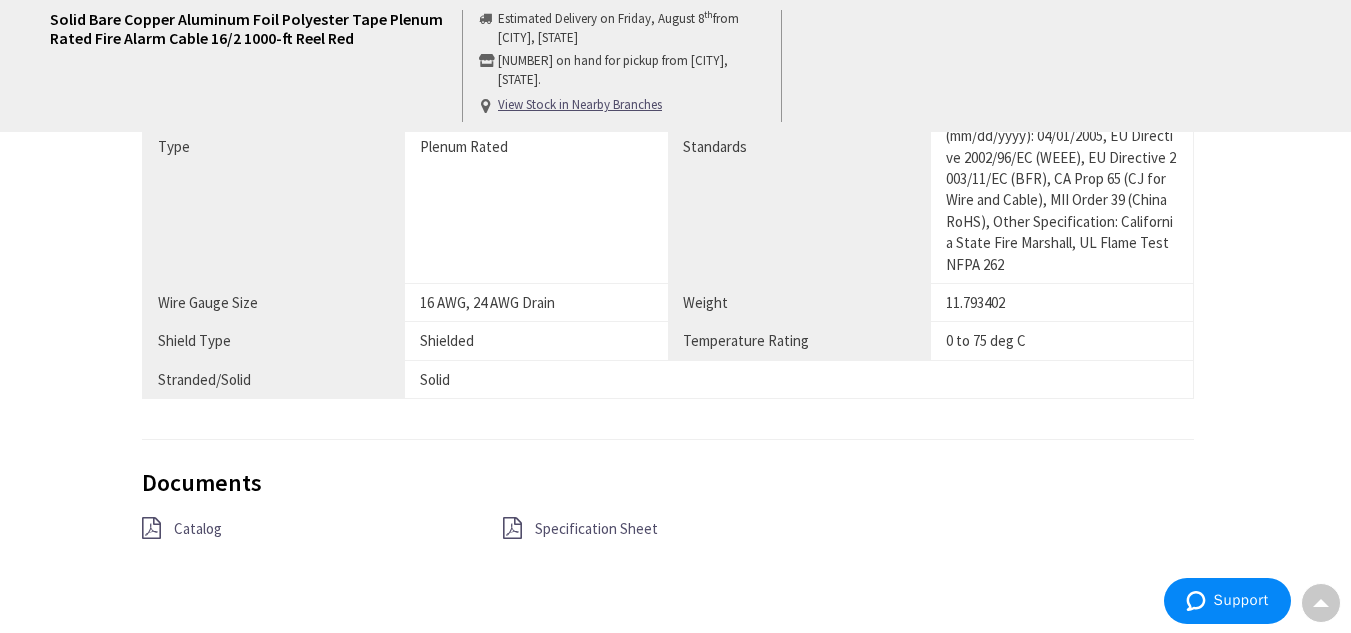 click on "Specification Sheet" at bounding box center (596, 528) 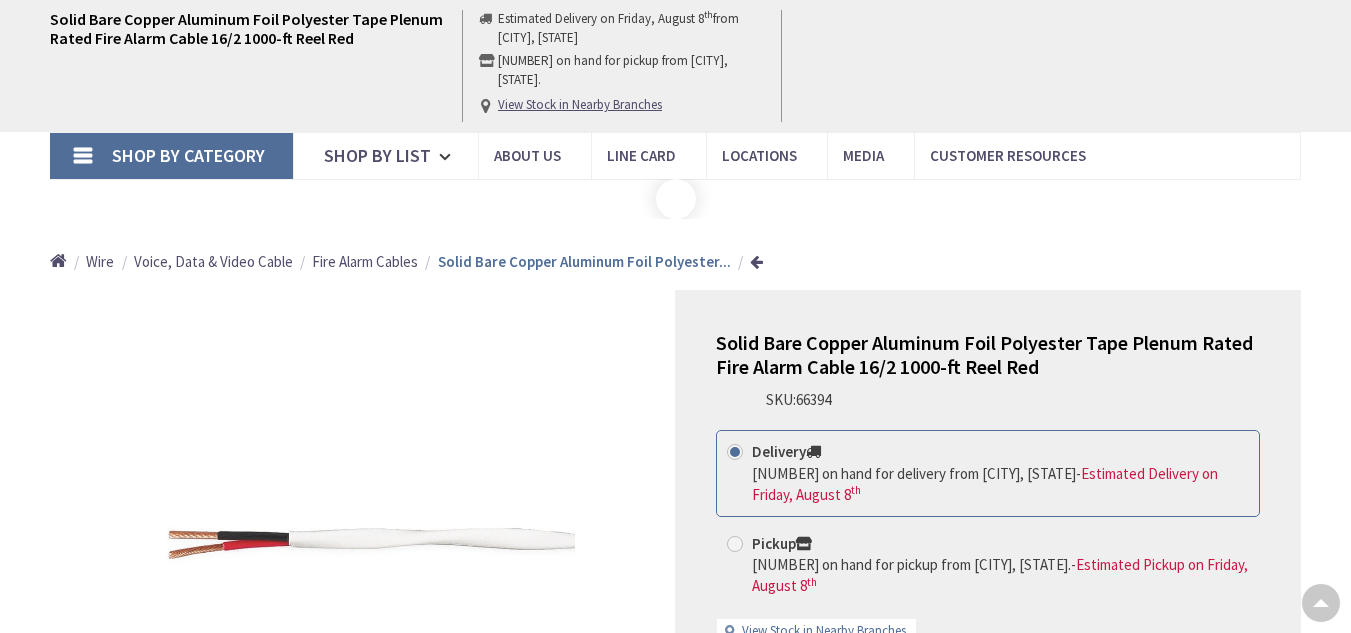 scroll, scrollTop: 1700, scrollLeft: 0, axis: vertical 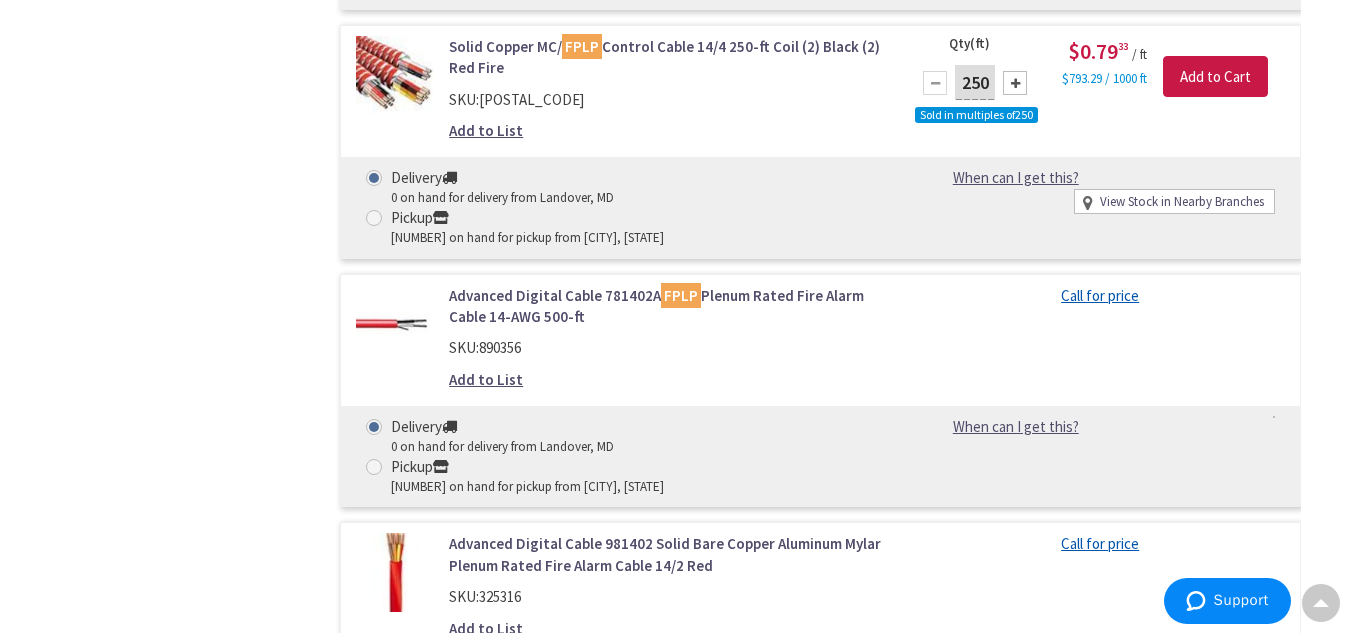 click on "Solid Bare Copper Unshielded Riser Rated Fire Alarm Cable 14/2 1000-ft Reel Red" at bounding box center [667, 803] 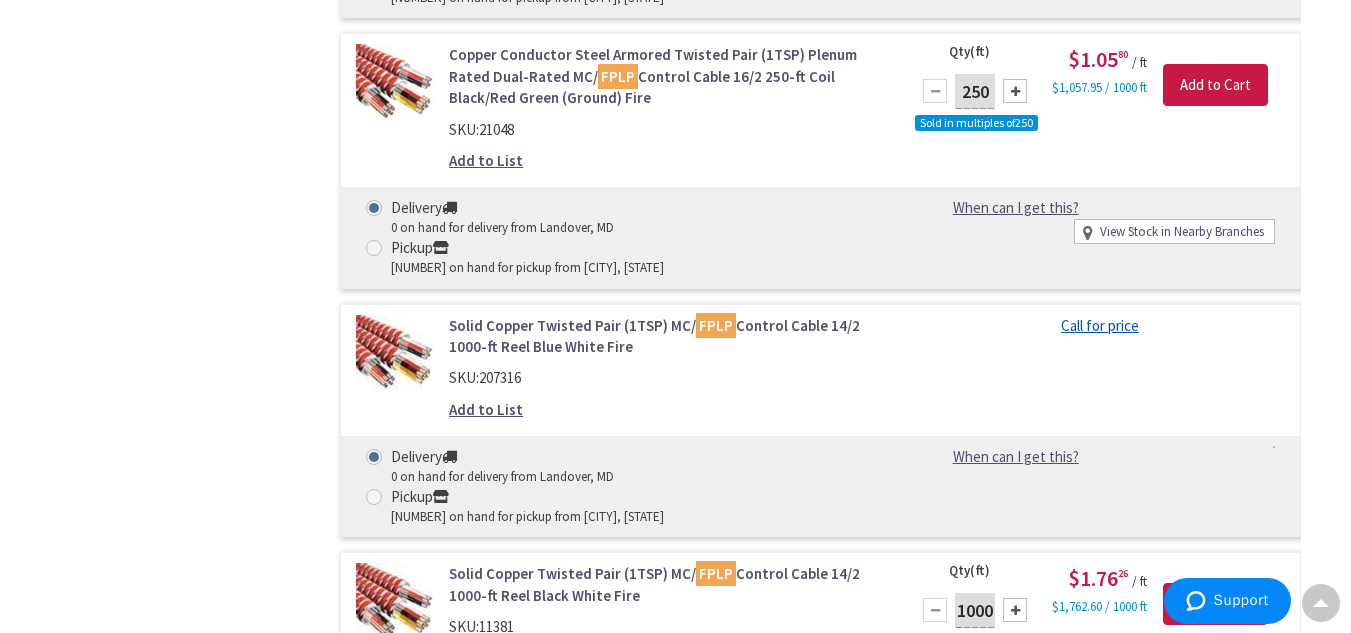 scroll, scrollTop: 10569, scrollLeft: 0, axis: vertical 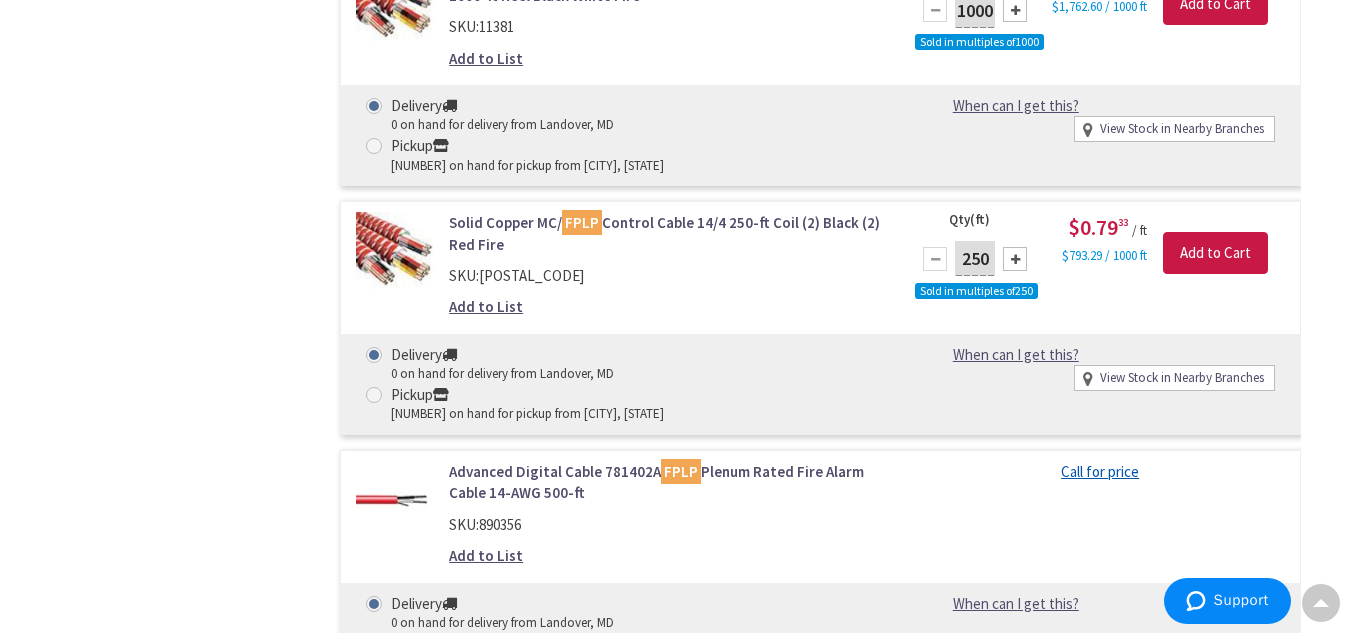 click on "Solid Bare Copper Unshielded Riser Rated Fire Alarm Cable 14/2 1000-ft Reel Red" at bounding box center [667, 979] 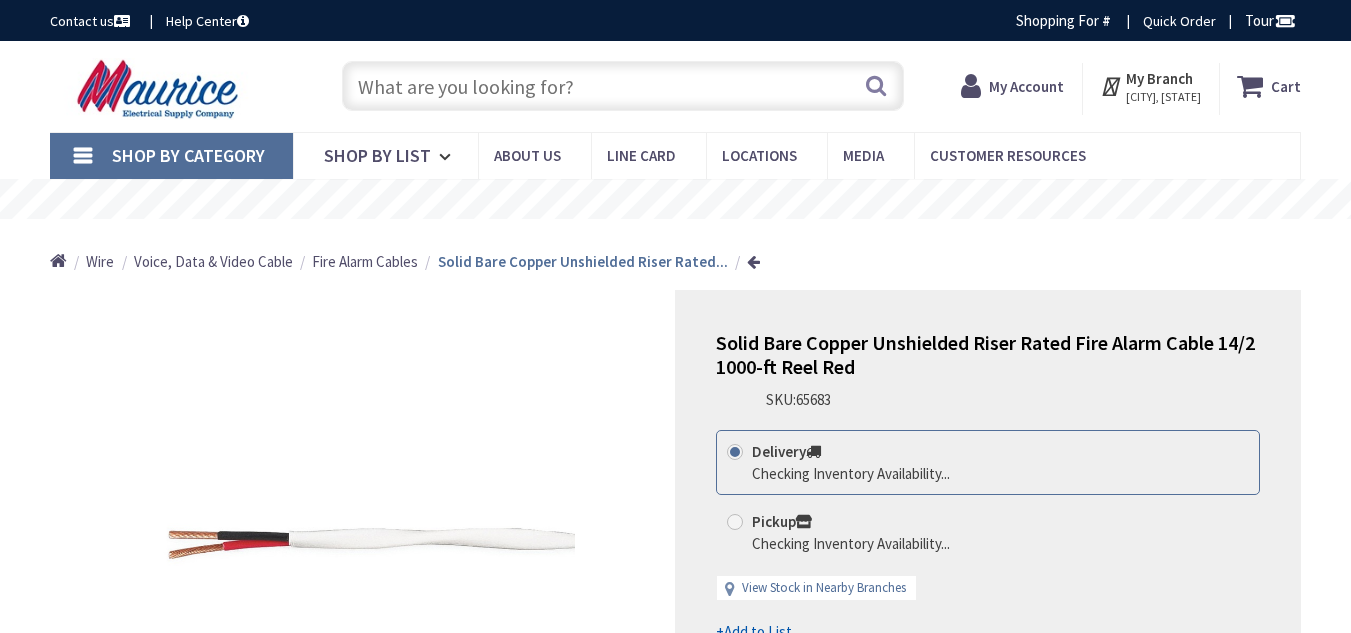 scroll, scrollTop: 0, scrollLeft: 0, axis: both 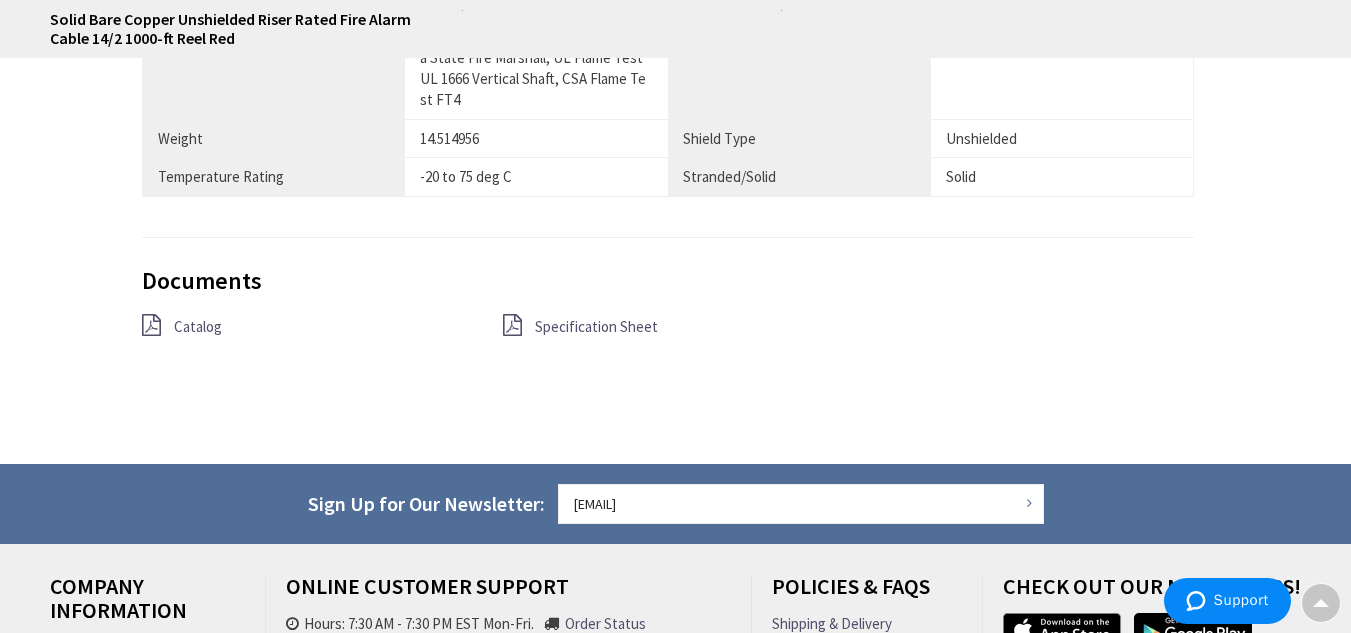 click on "Specification Sheet" at bounding box center [596, 326] 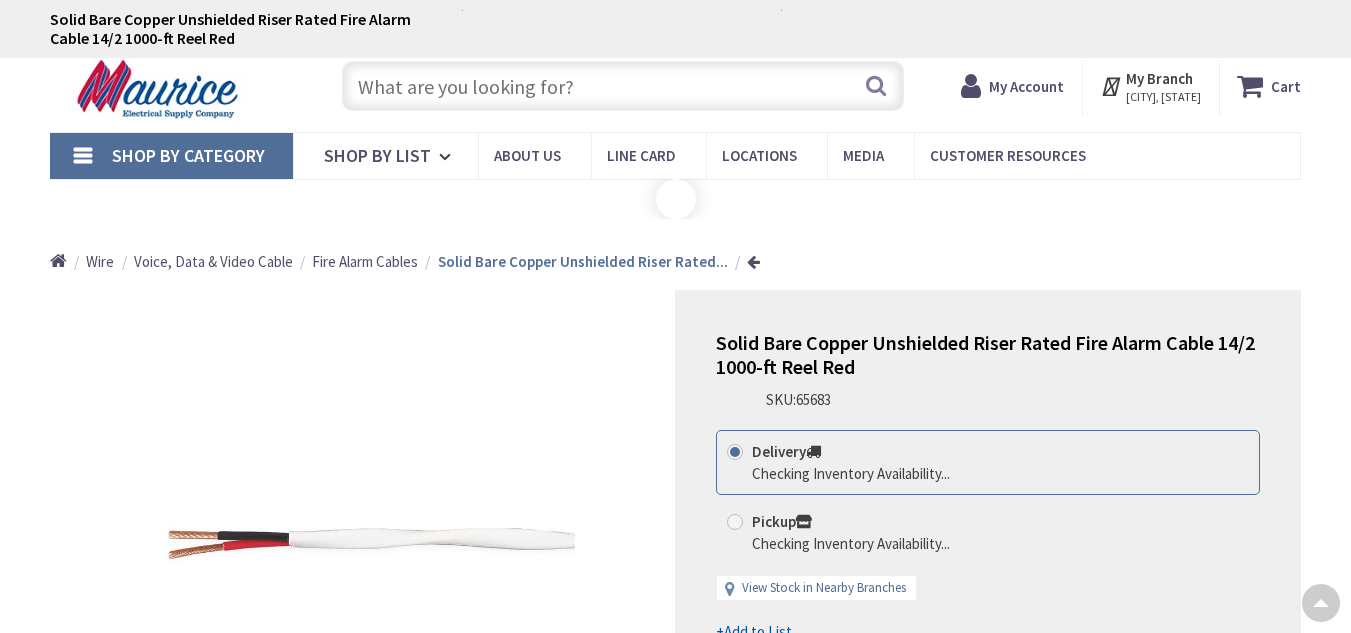scroll, scrollTop: 1800, scrollLeft: 0, axis: vertical 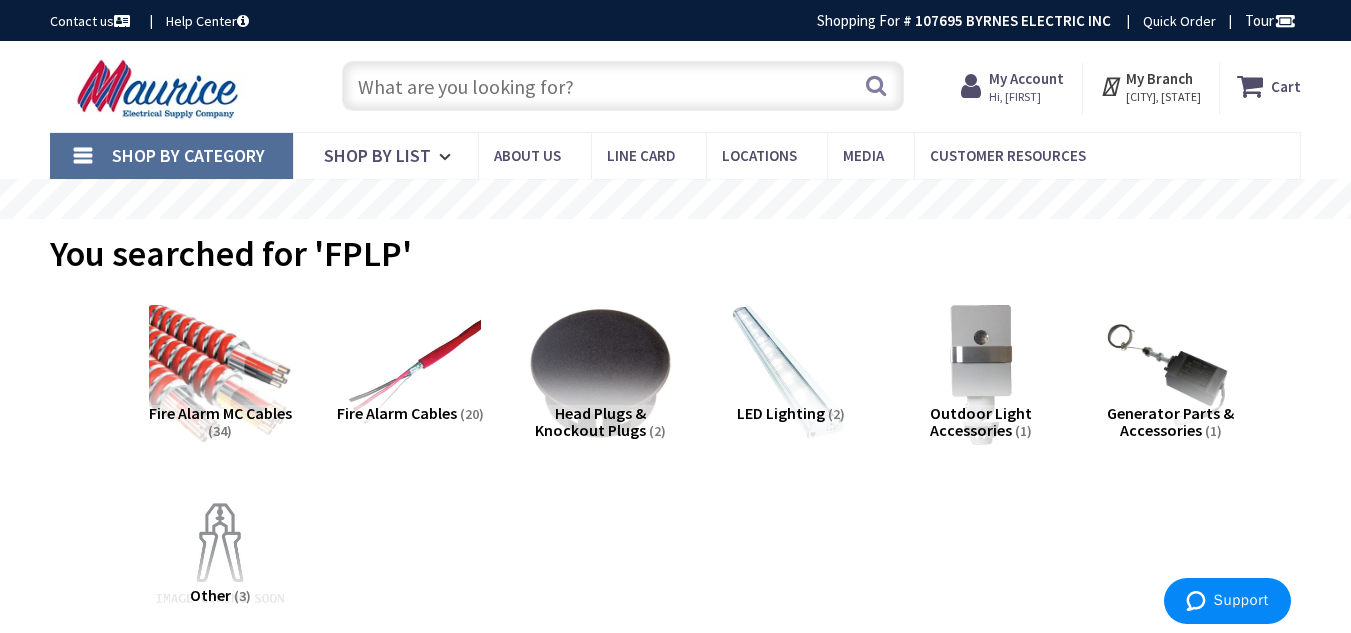 click at bounding box center [623, 86] 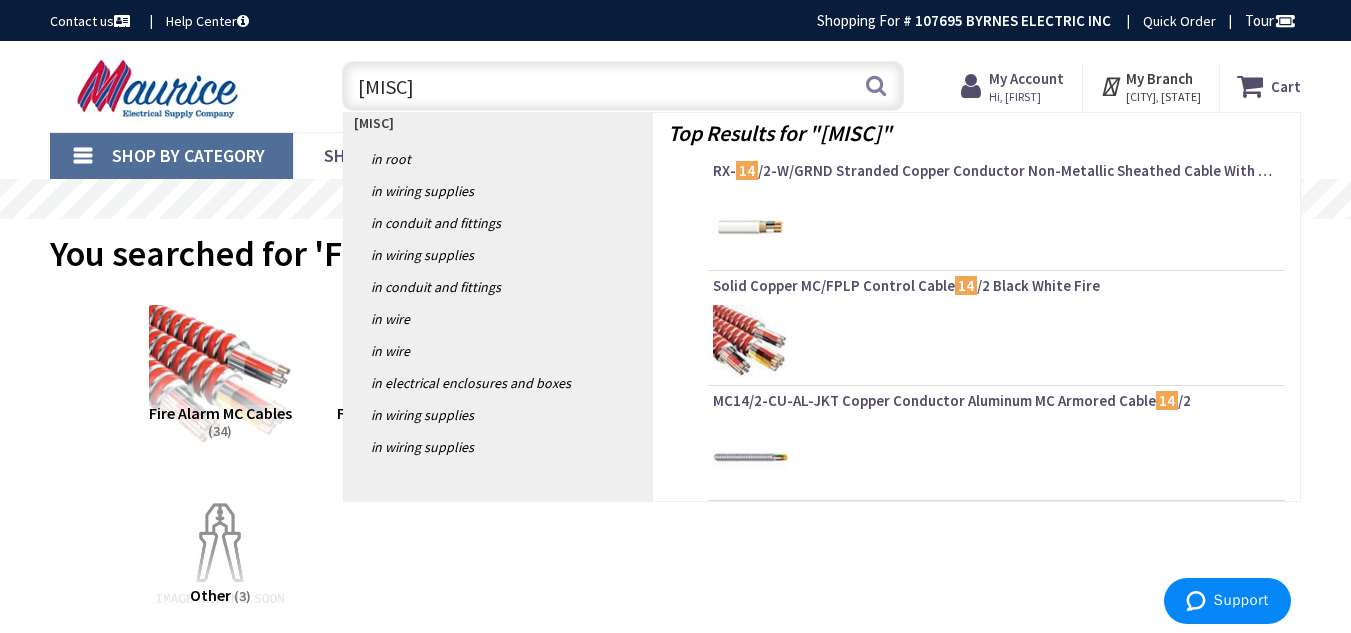 type on "14 FPLP" 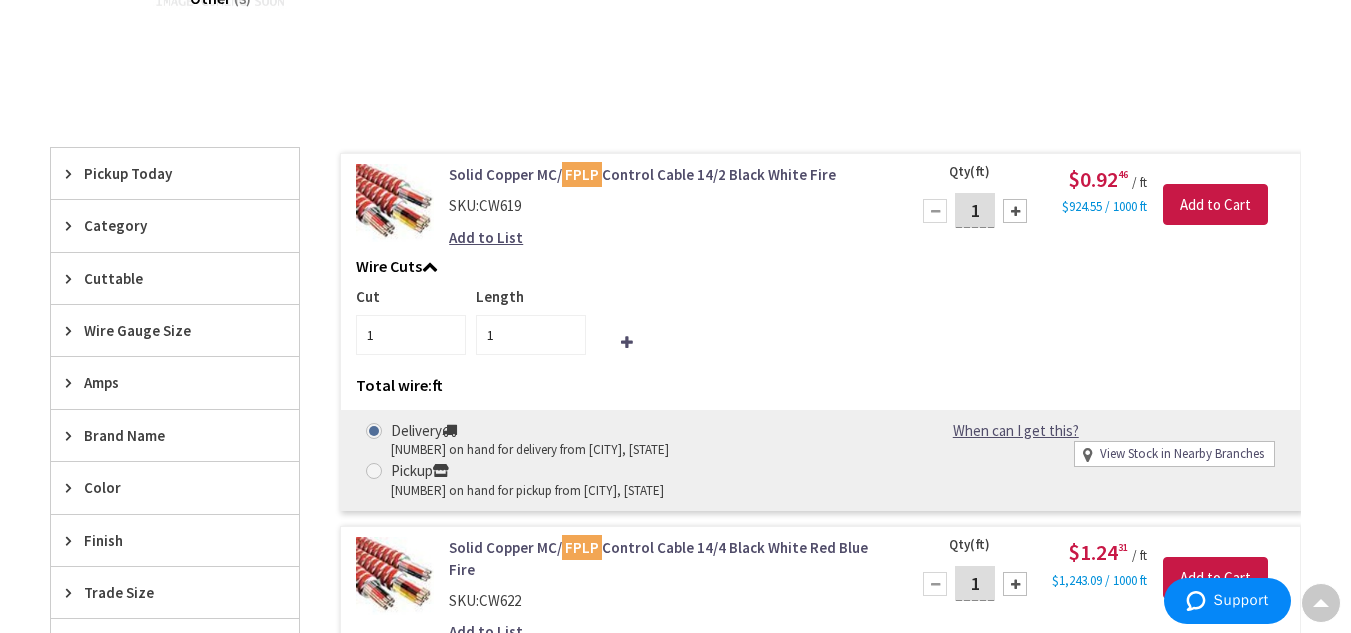 scroll, scrollTop: 1100, scrollLeft: 0, axis: vertical 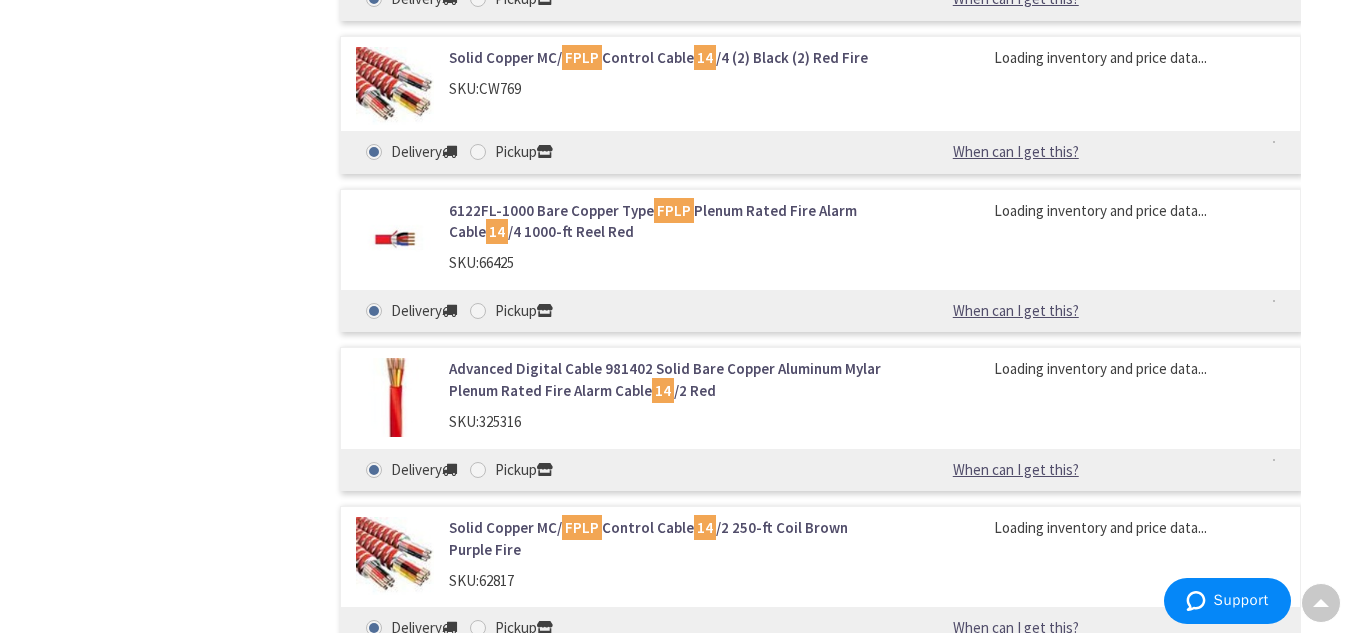 click on "Advanced Digital Cable 981402 Solid Bare Copper Aluminum Mylar Plenum Rated Fire Alarm Cable  14 /2 Red" at bounding box center [667, 379] 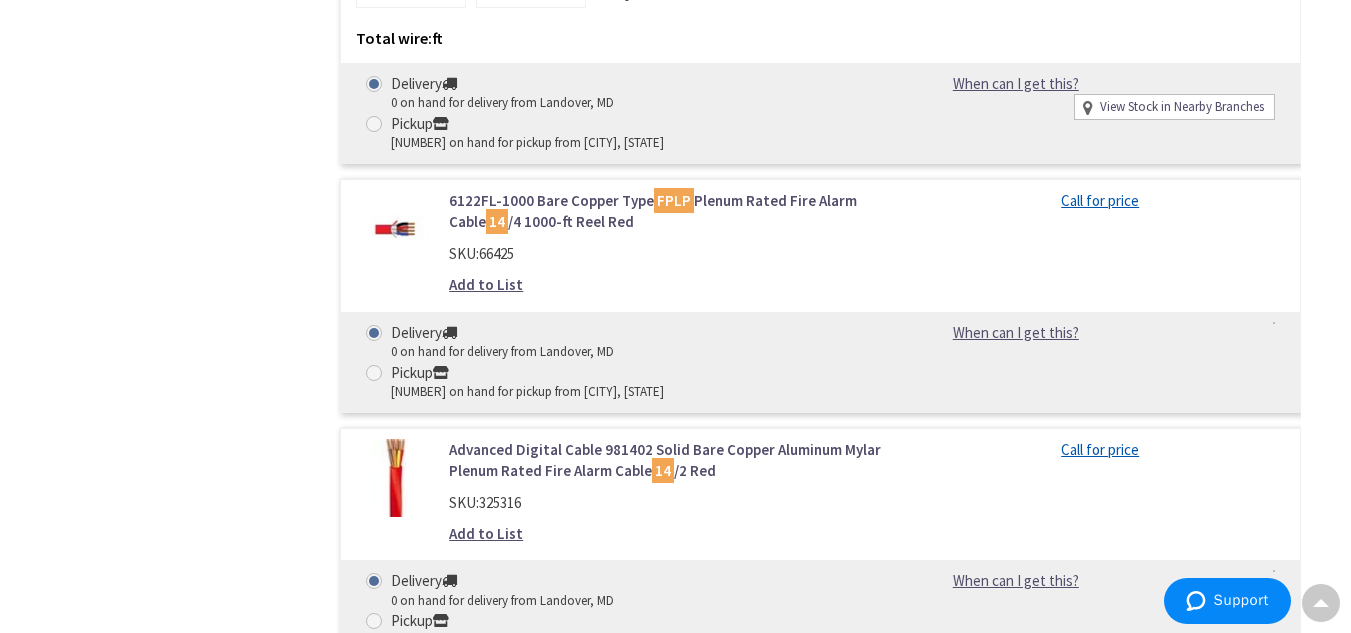 scroll, scrollTop: 4300, scrollLeft: 0, axis: vertical 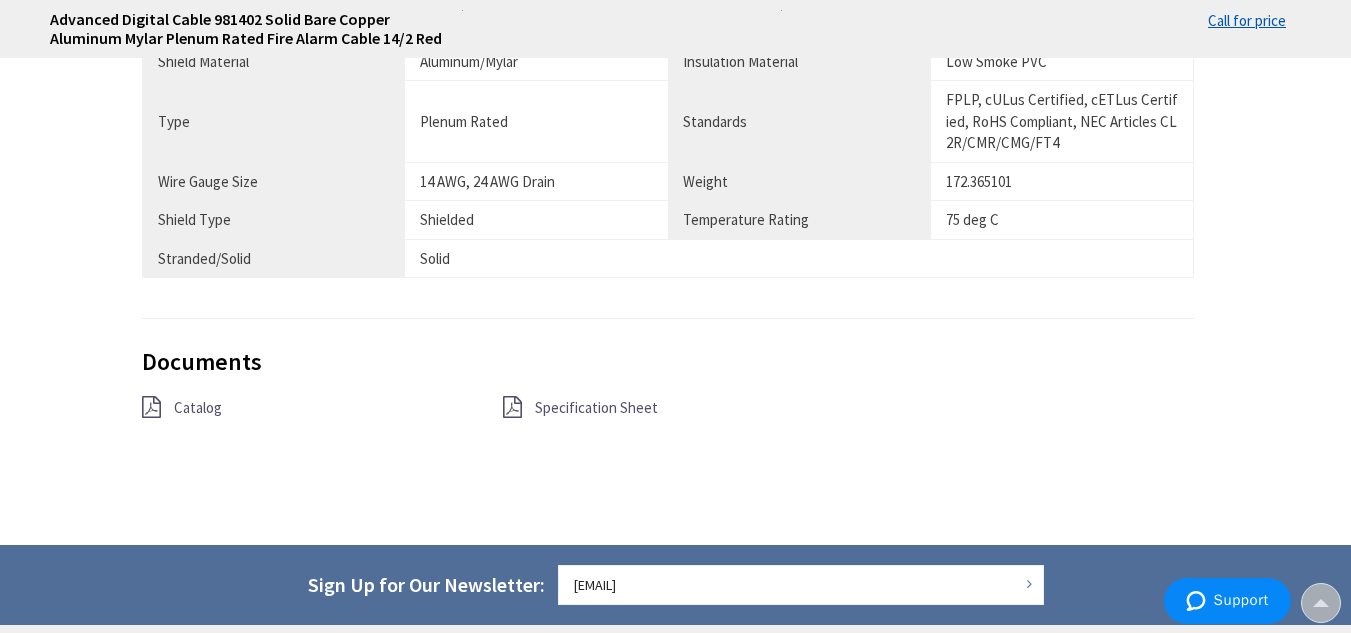 click on "Specification Sheet" at bounding box center [596, 407] 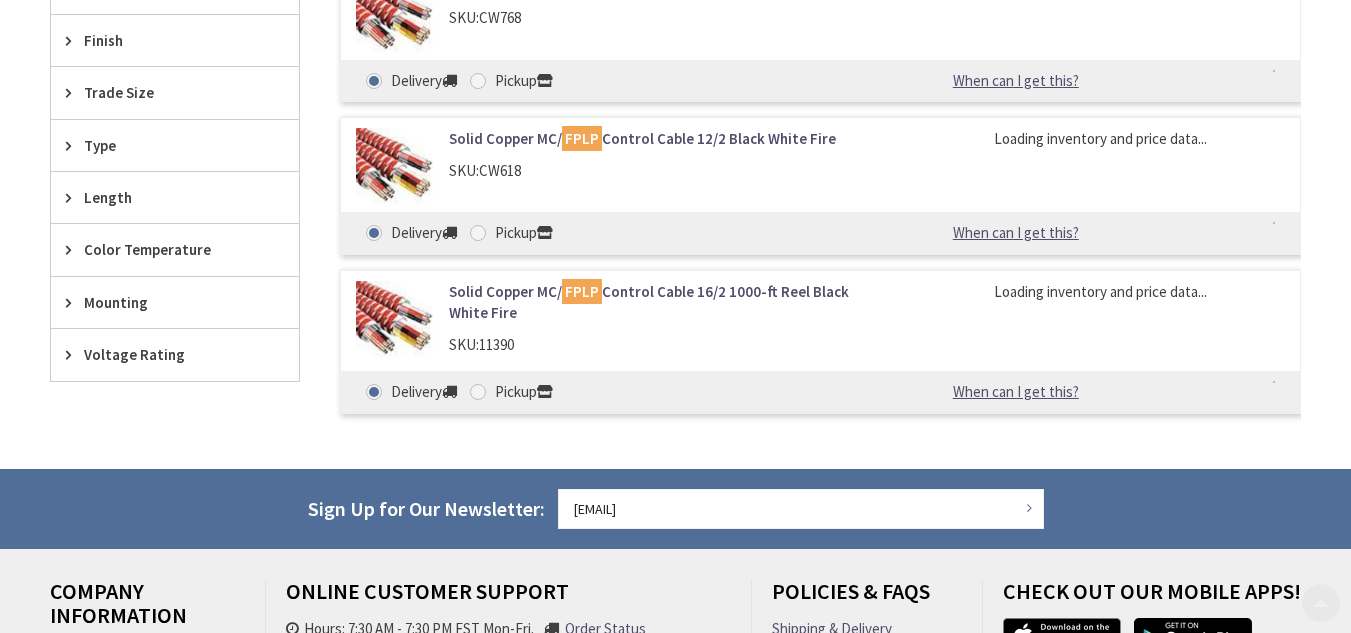 scroll, scrollTop: 1097, scrollLeft: 0, axis: vertical 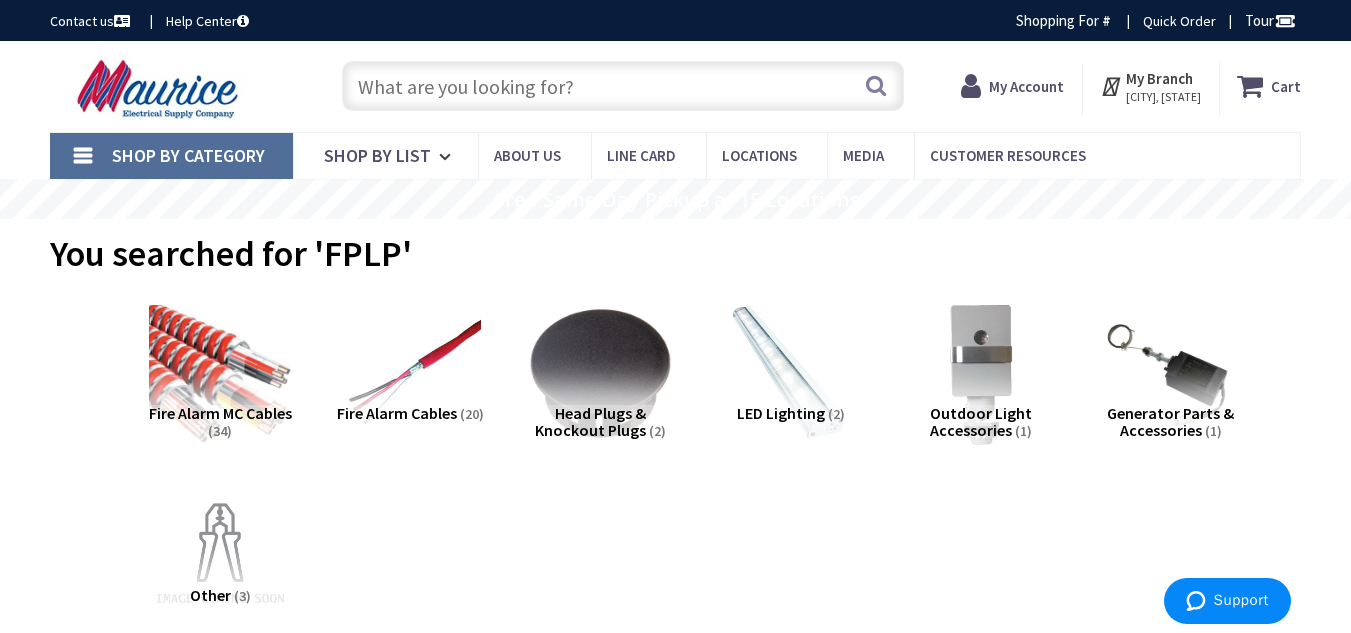 click at bounding box center [623, 86] 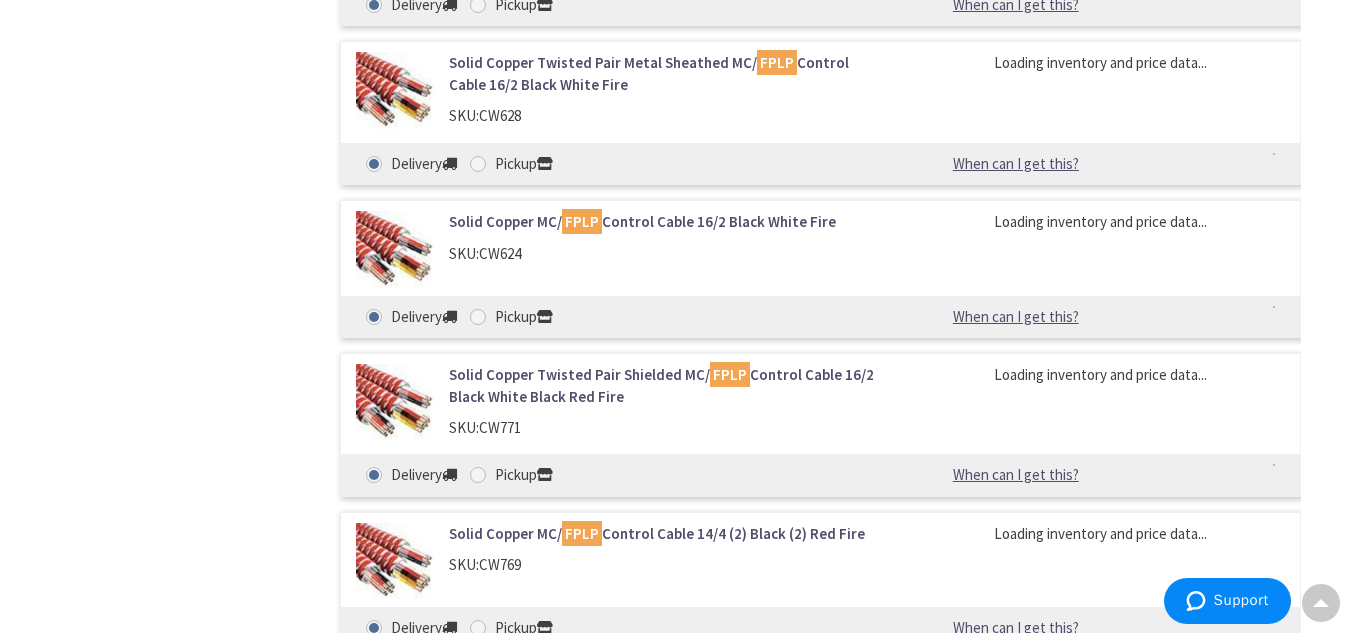 scroll, scrollTop: 4925, scrollLeft: 0, axis: vertical 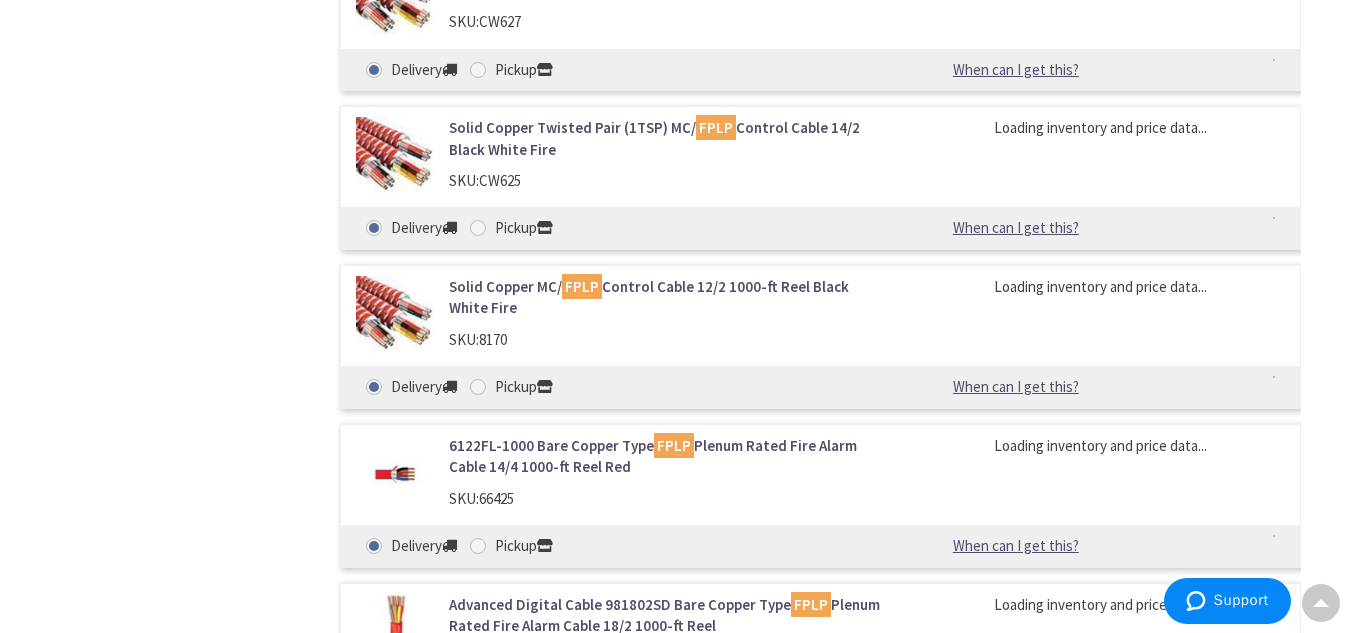 type on "16/2 planum" 